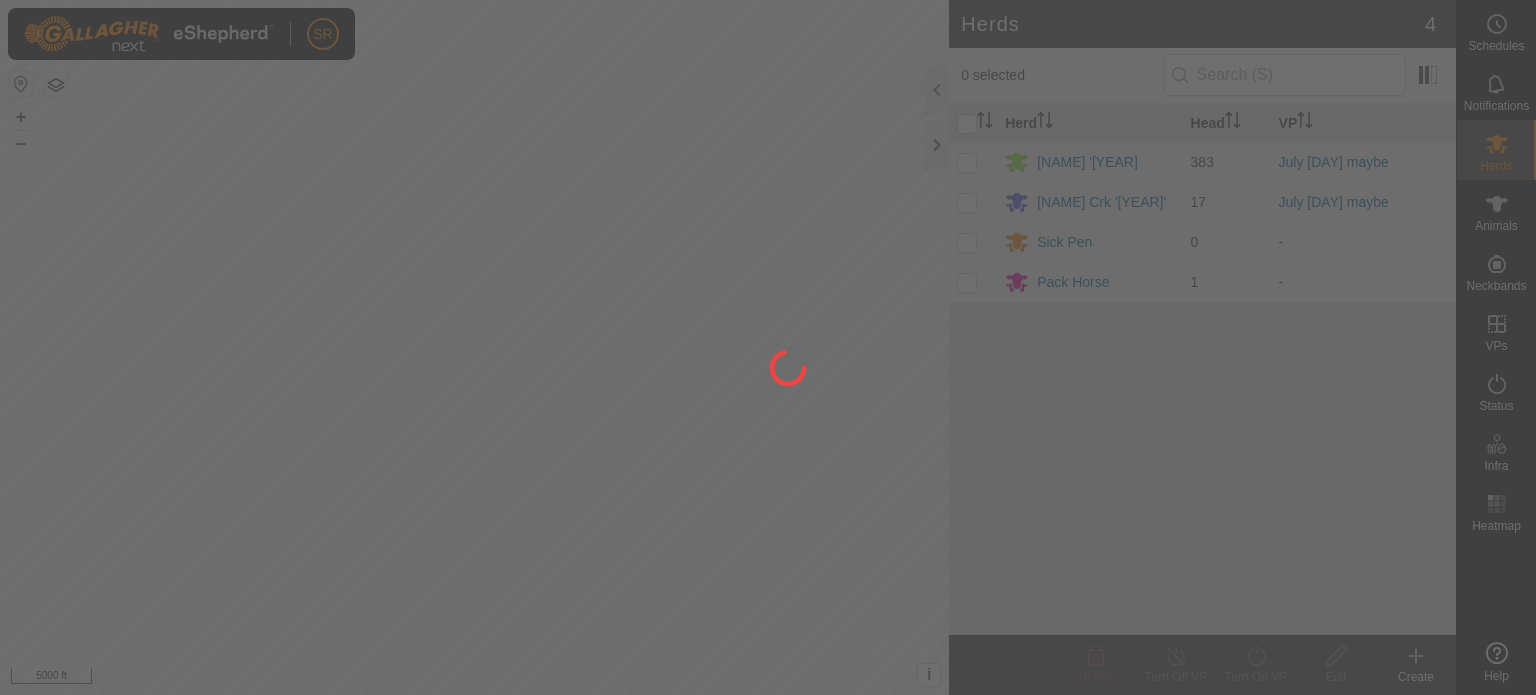 scroll, scrollTop: 0, scrollLeft: 0, axis: both 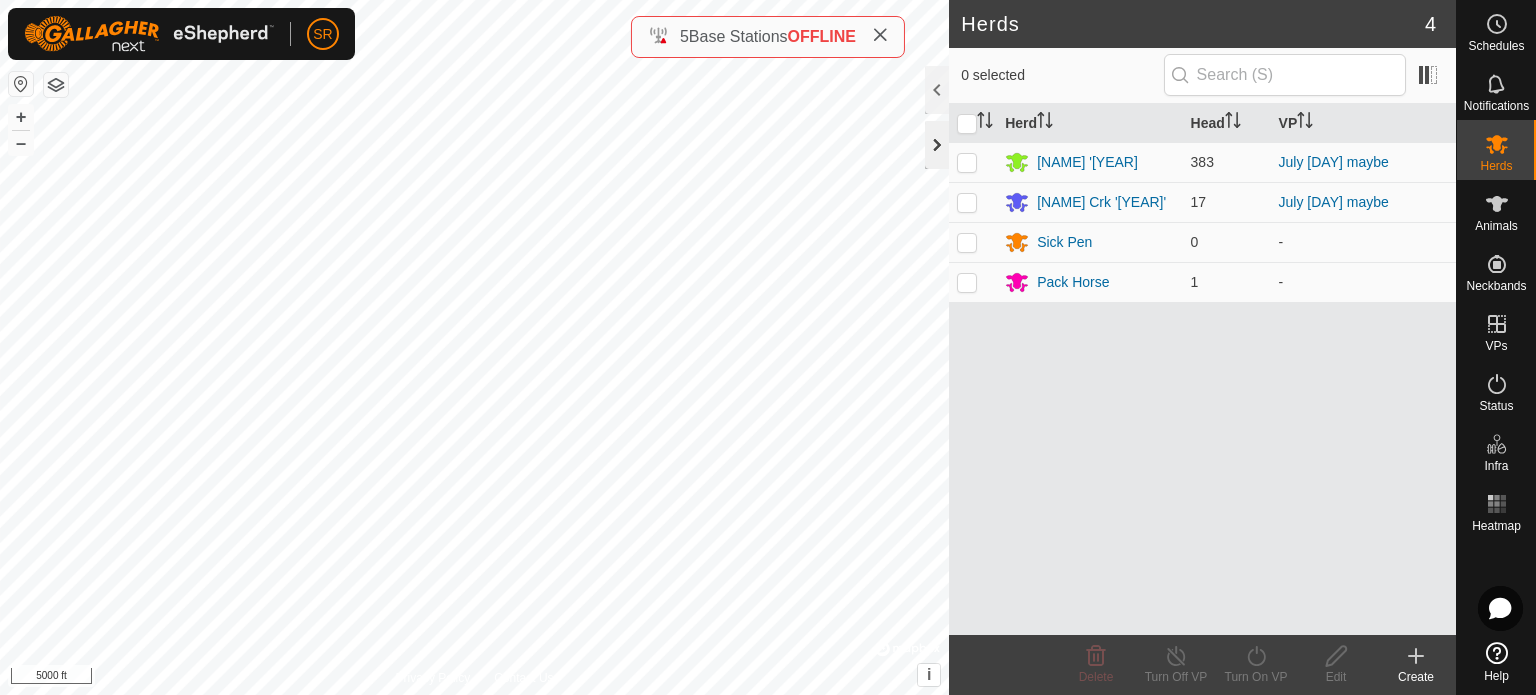 click 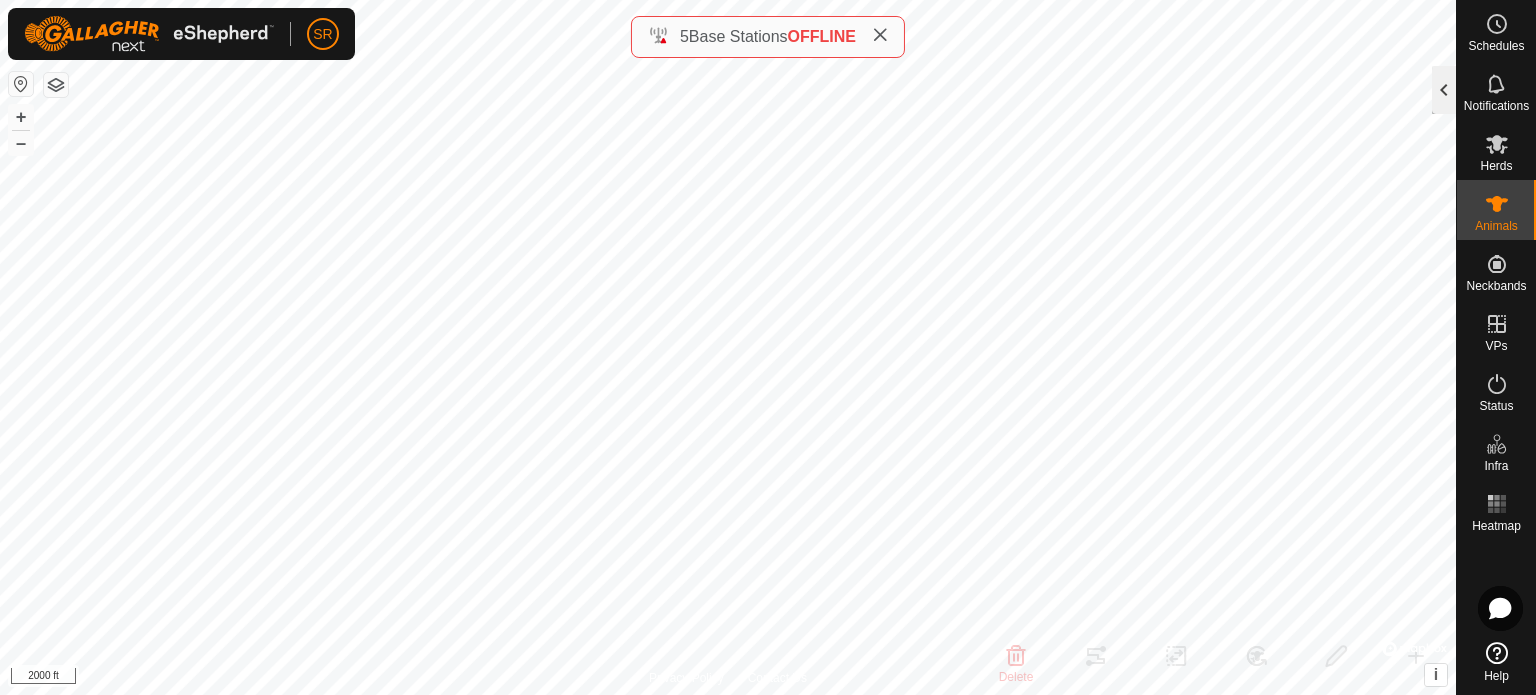click 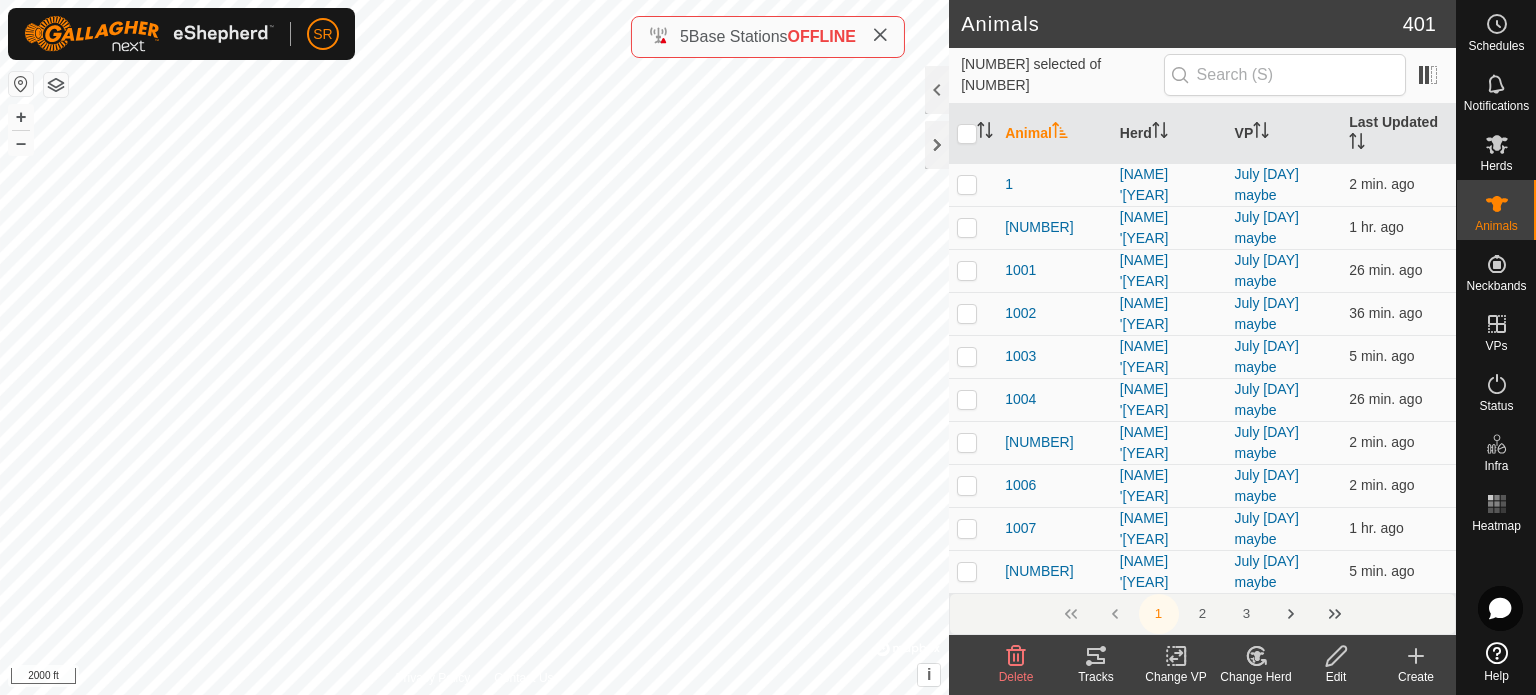 click 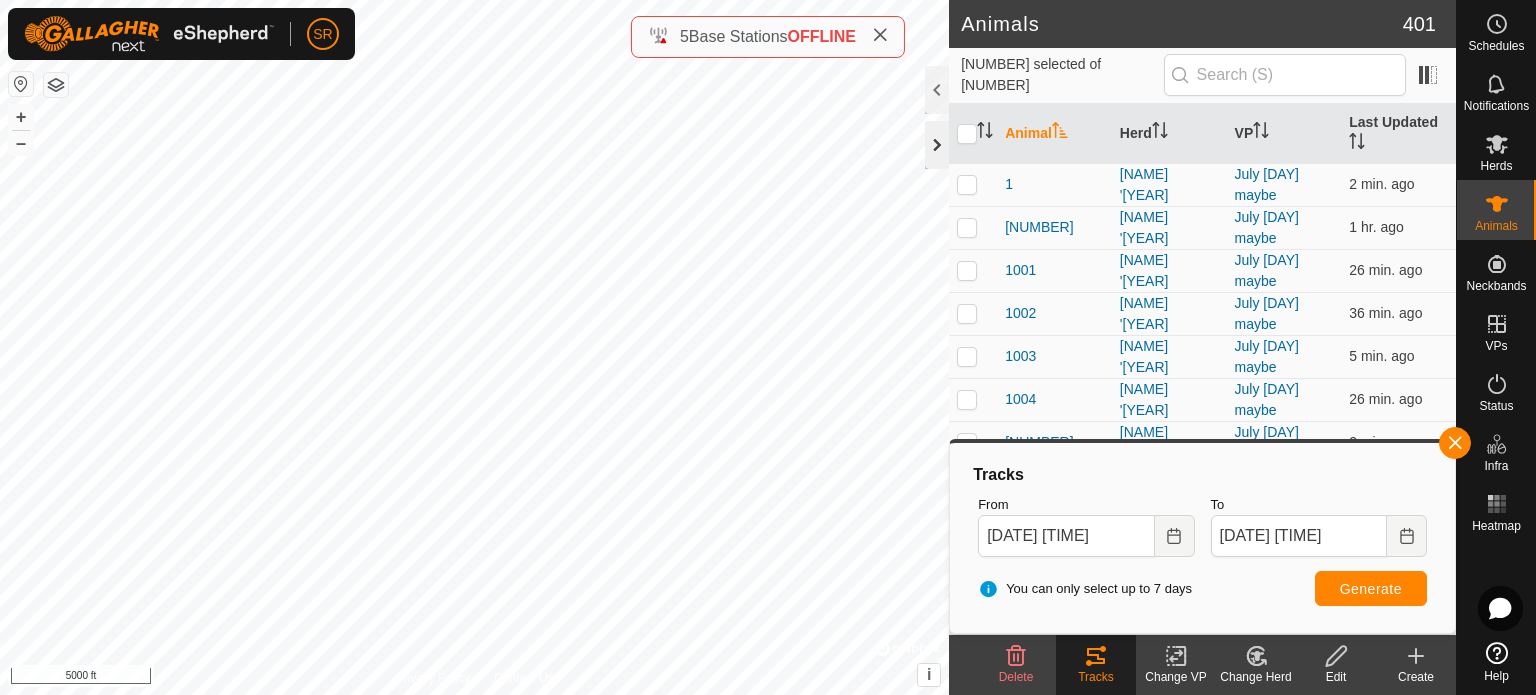 click 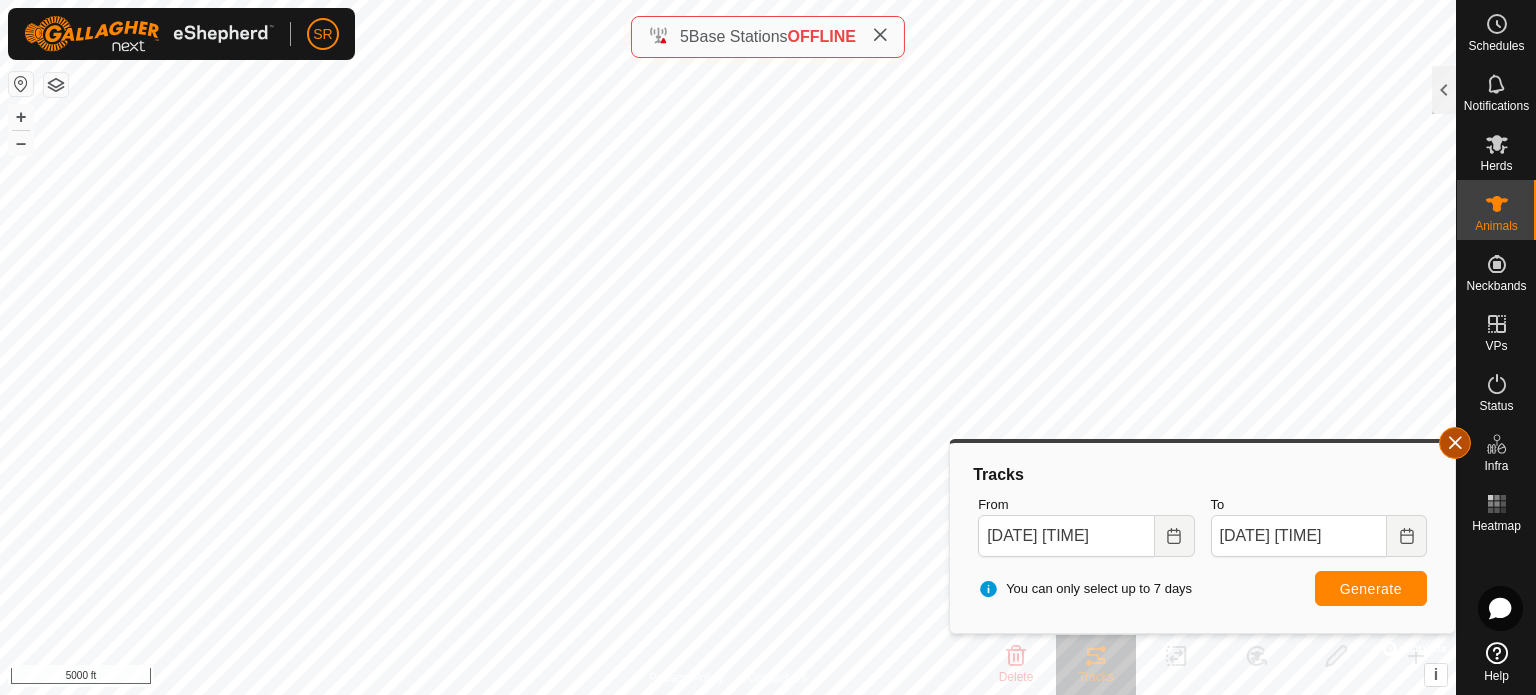 click at bounding box center [1455, 443] 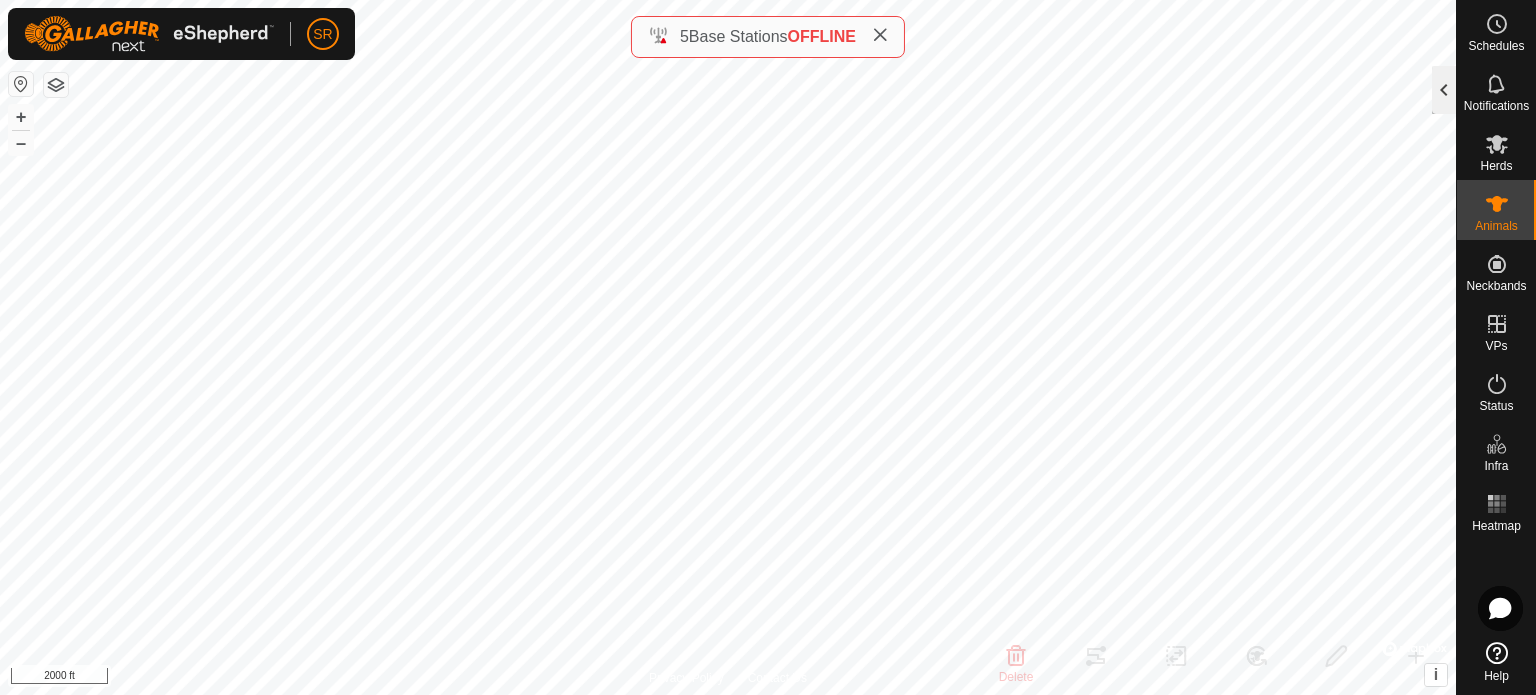 click 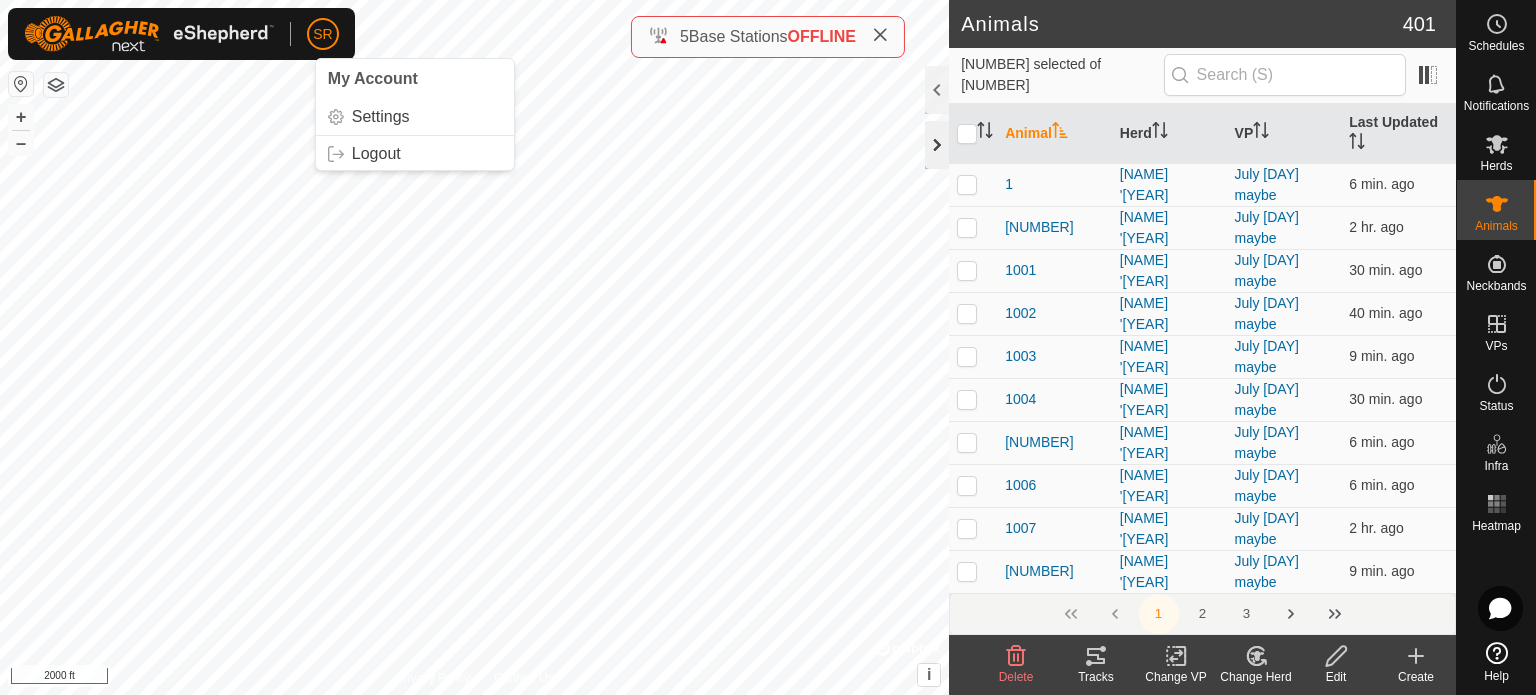 click 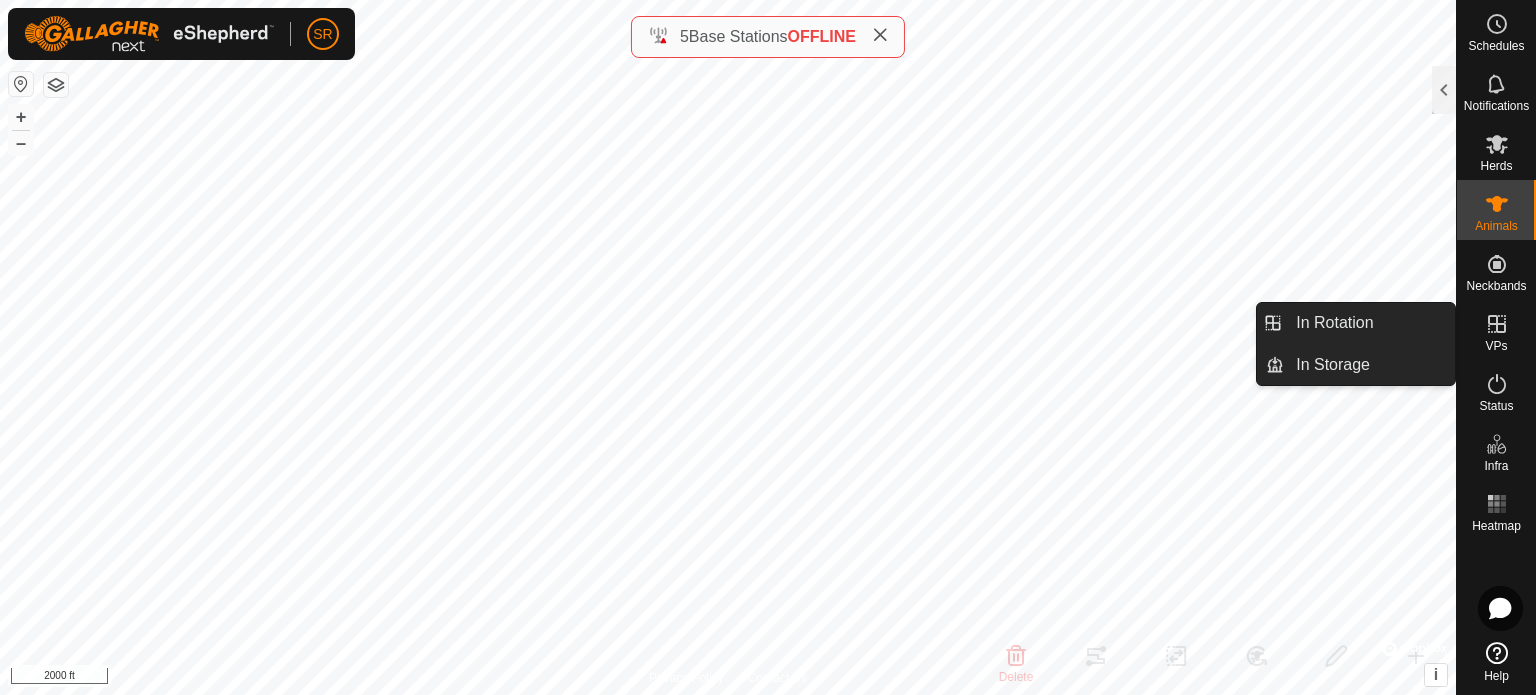 click 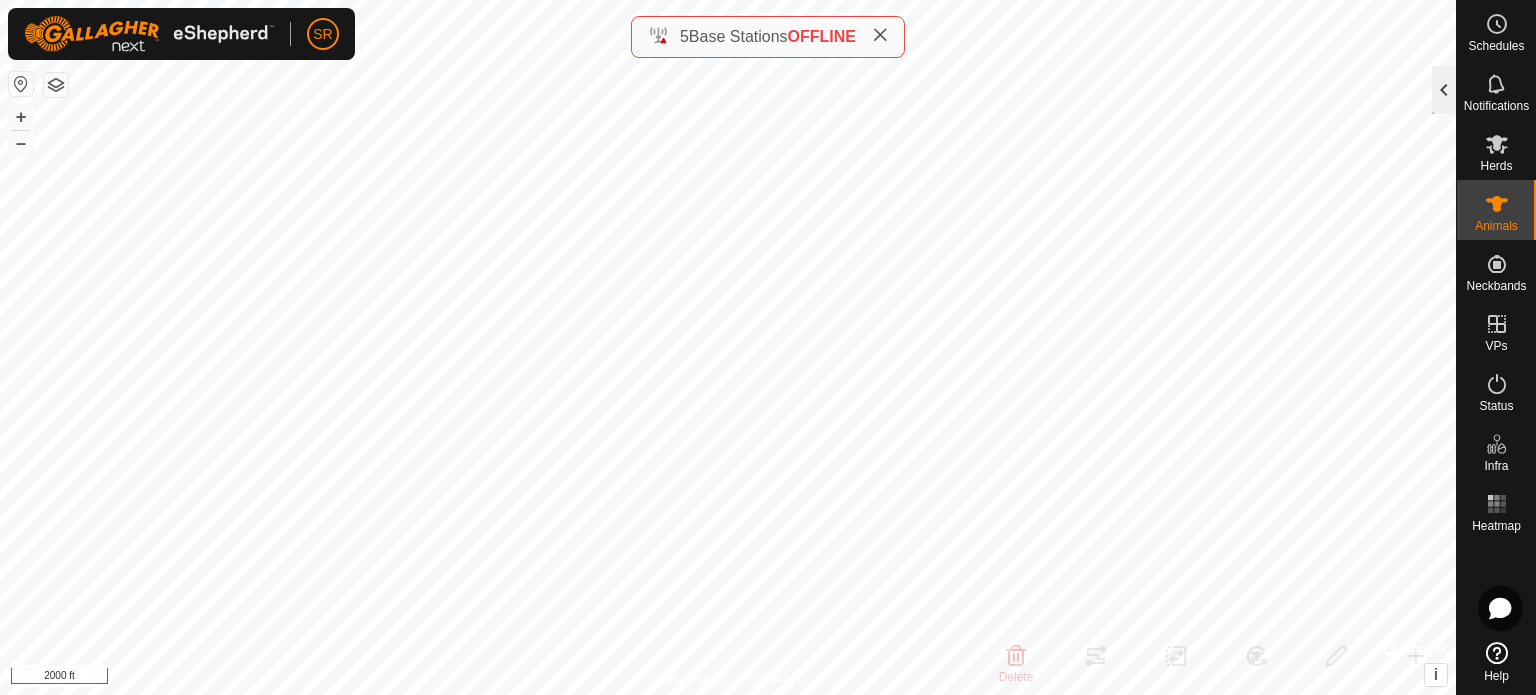 click 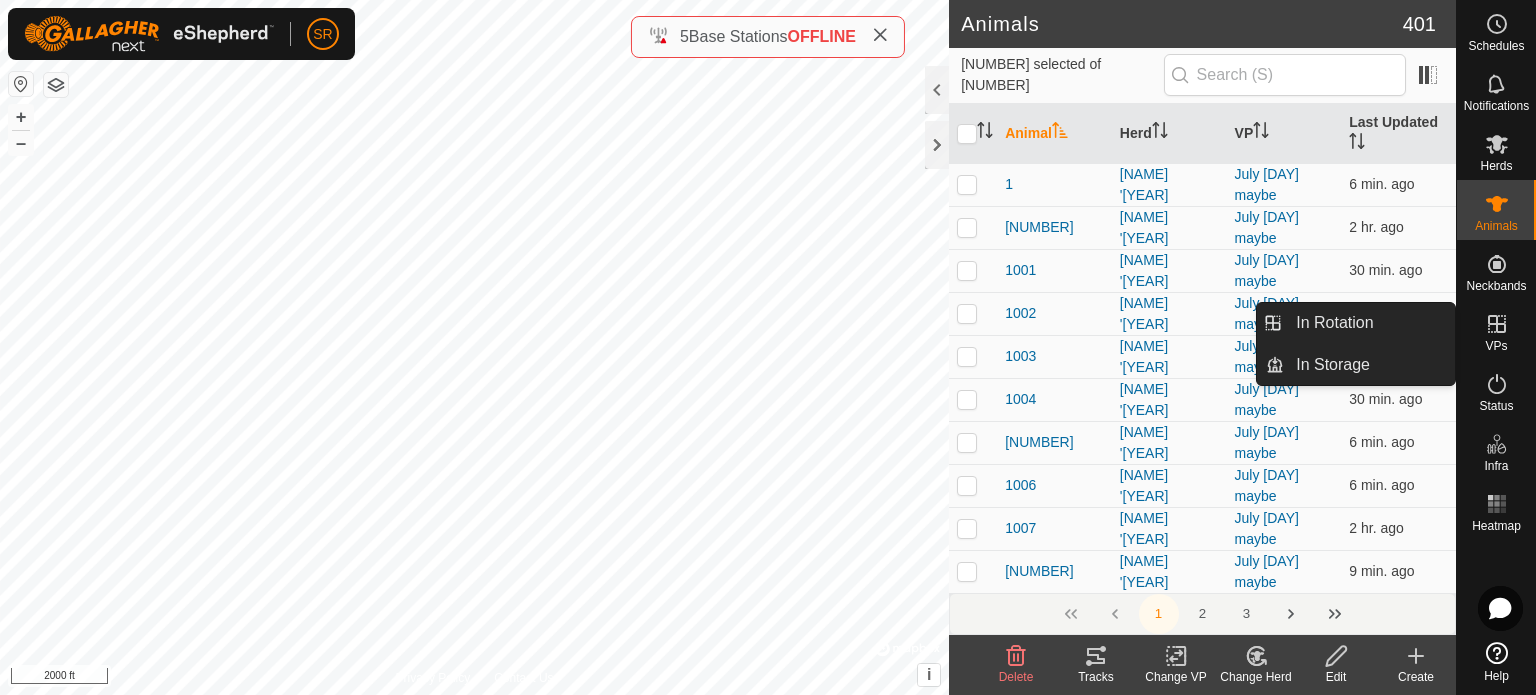 click 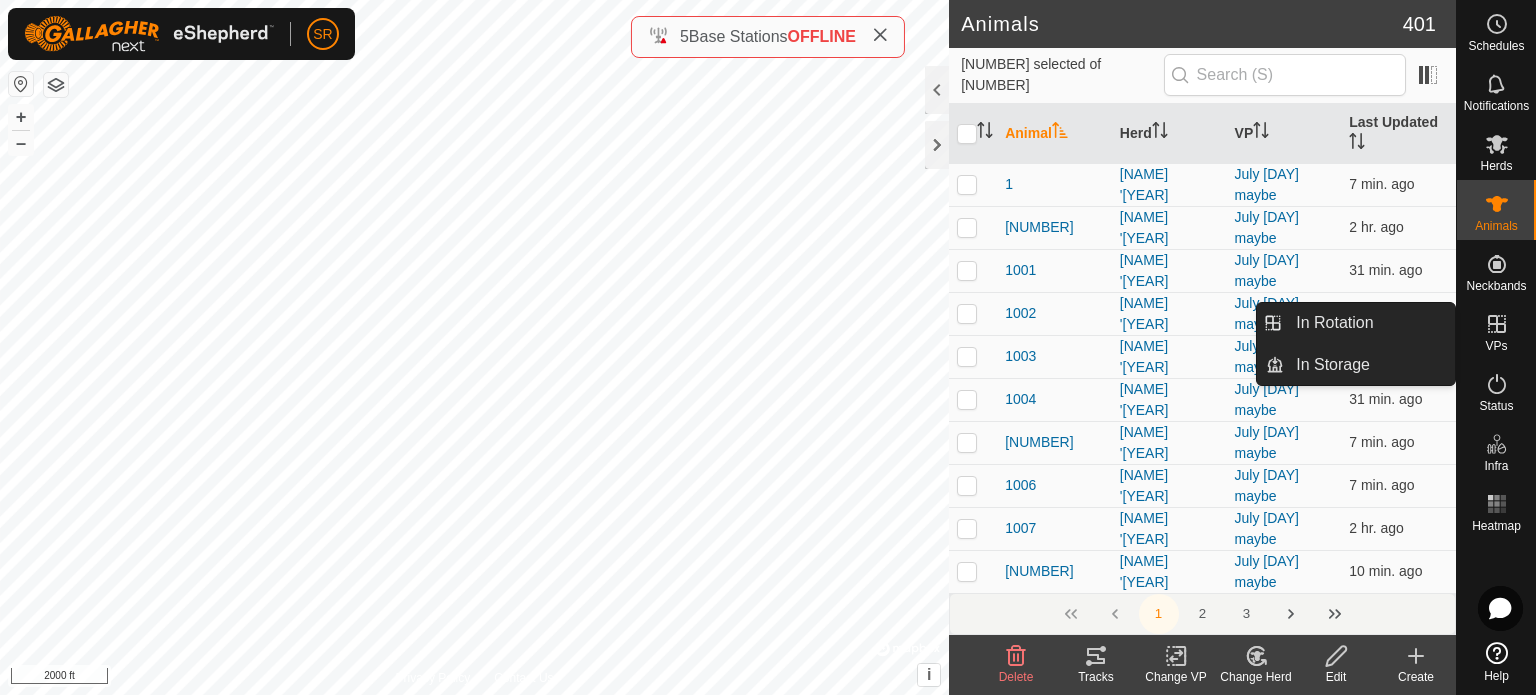 click 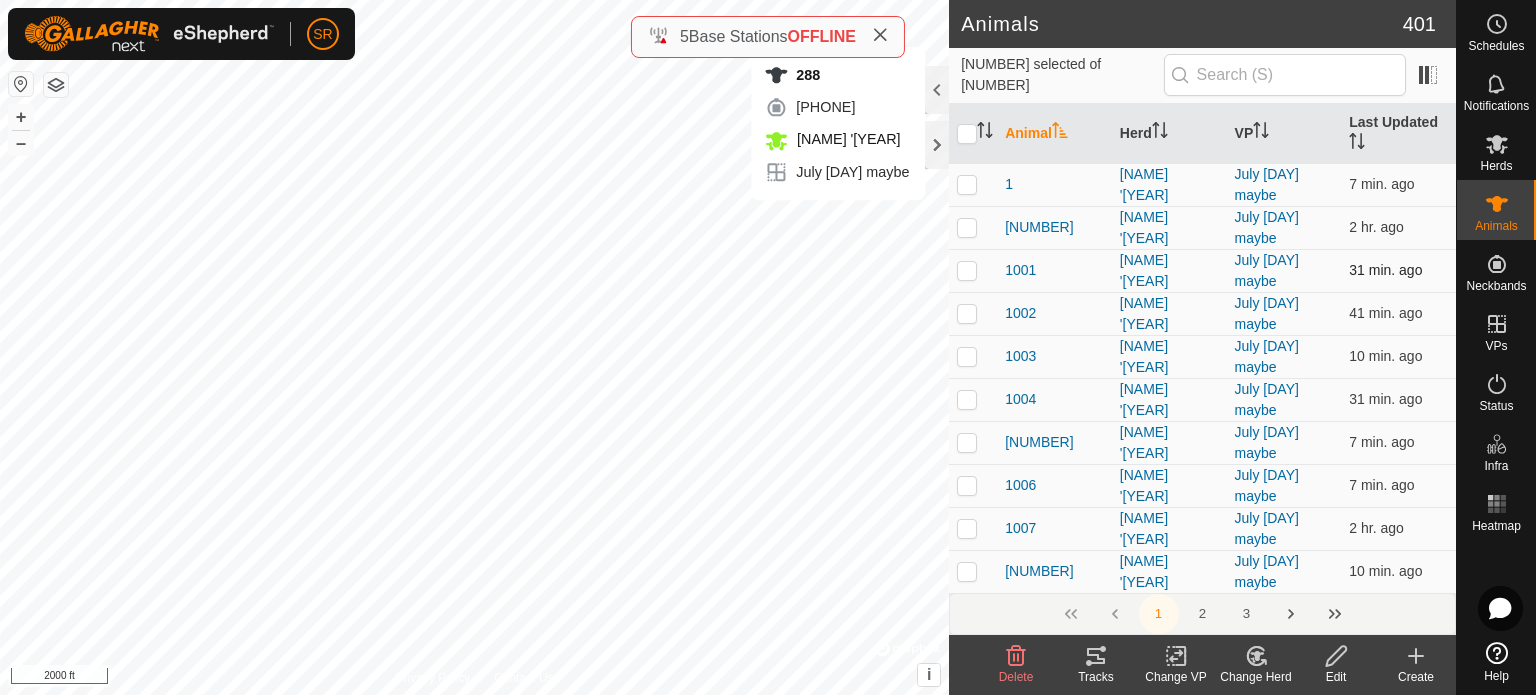 checkbox on "false" 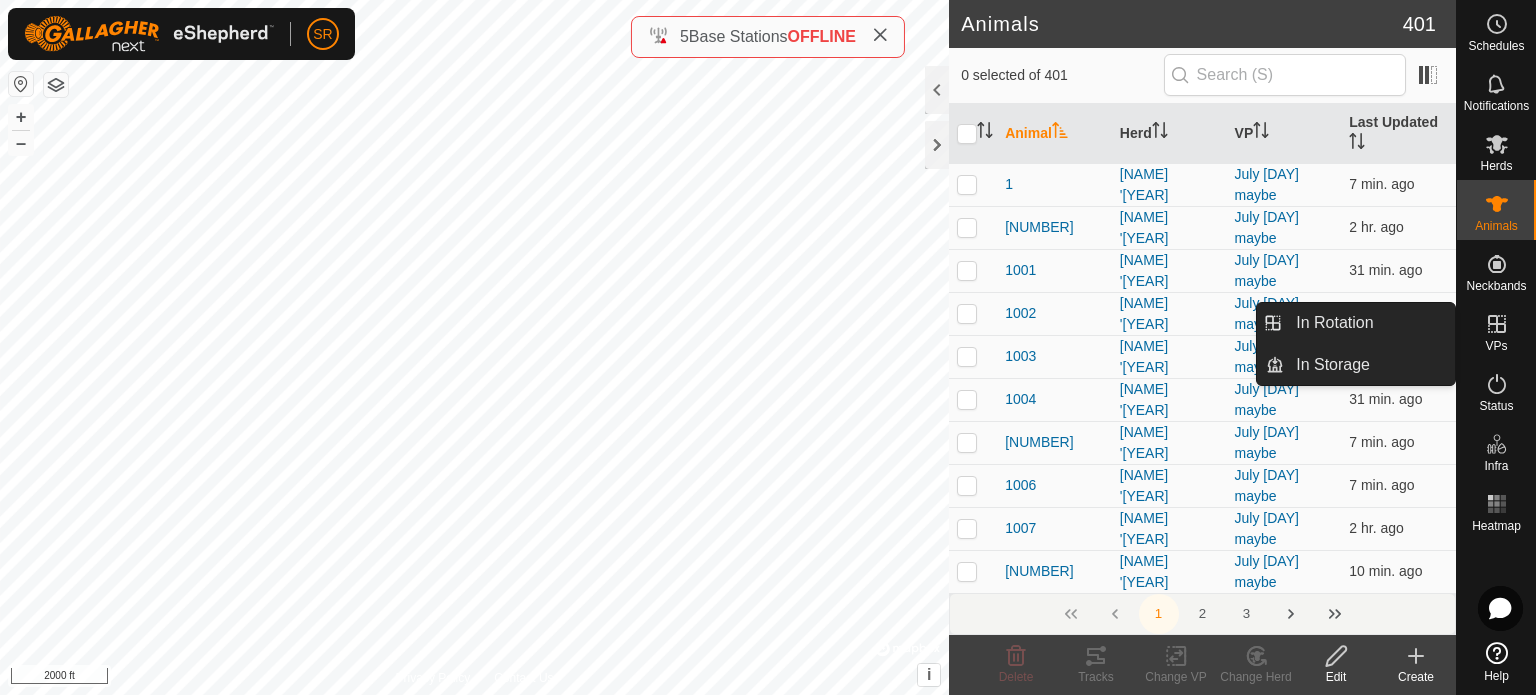 click 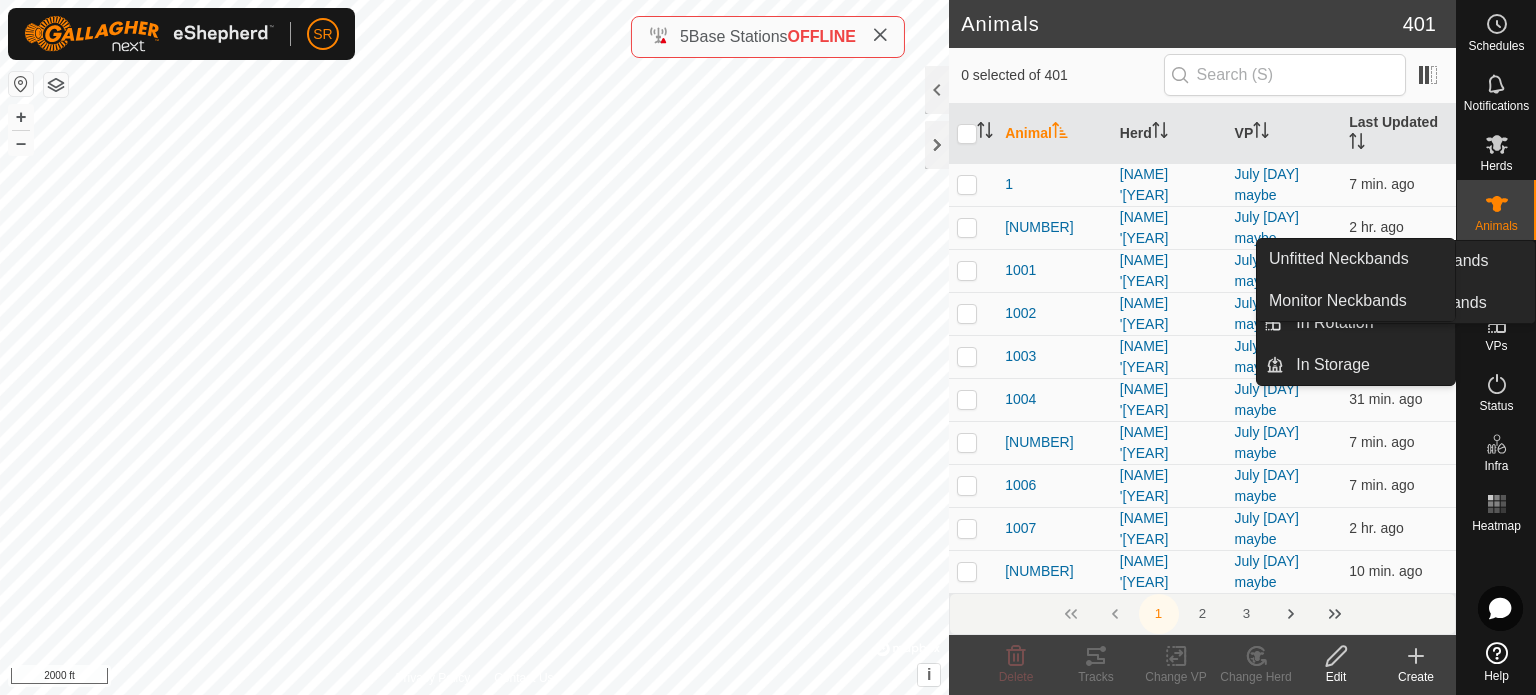 click 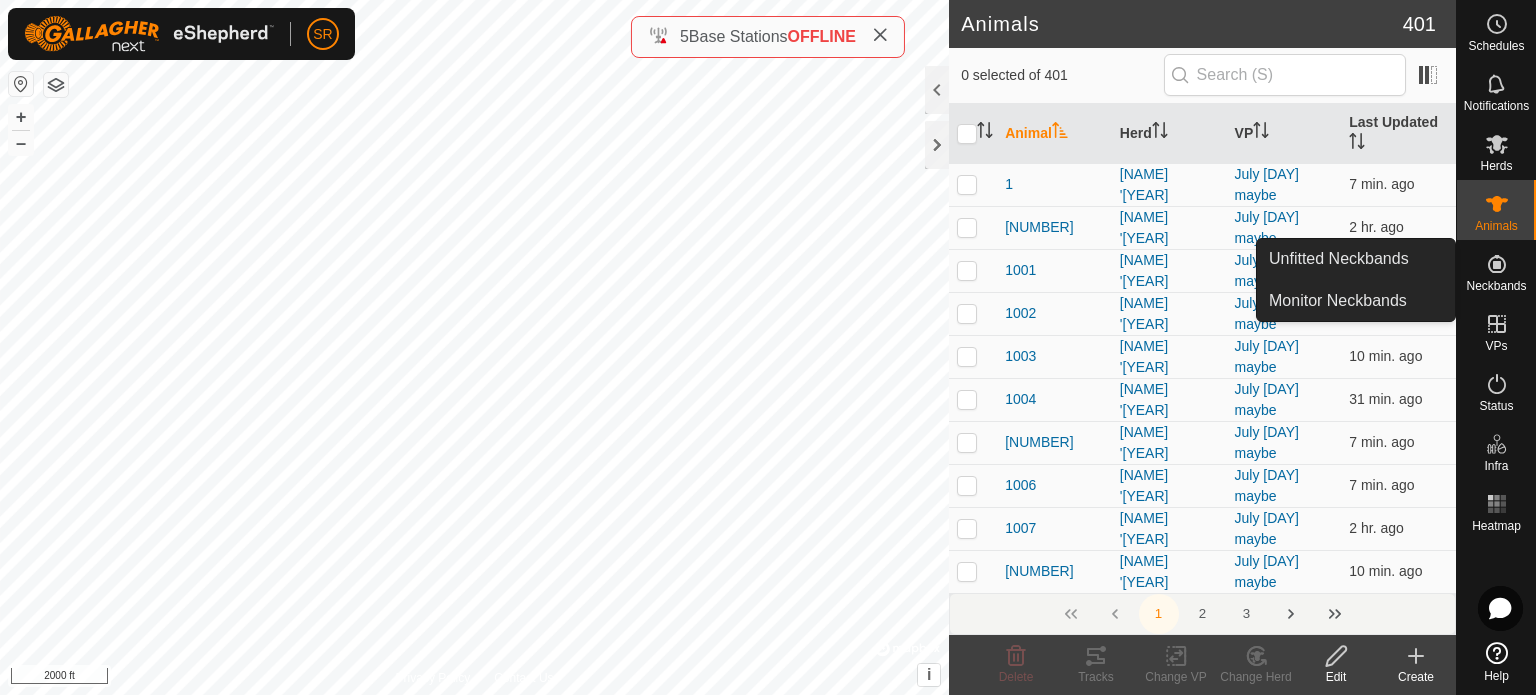 click 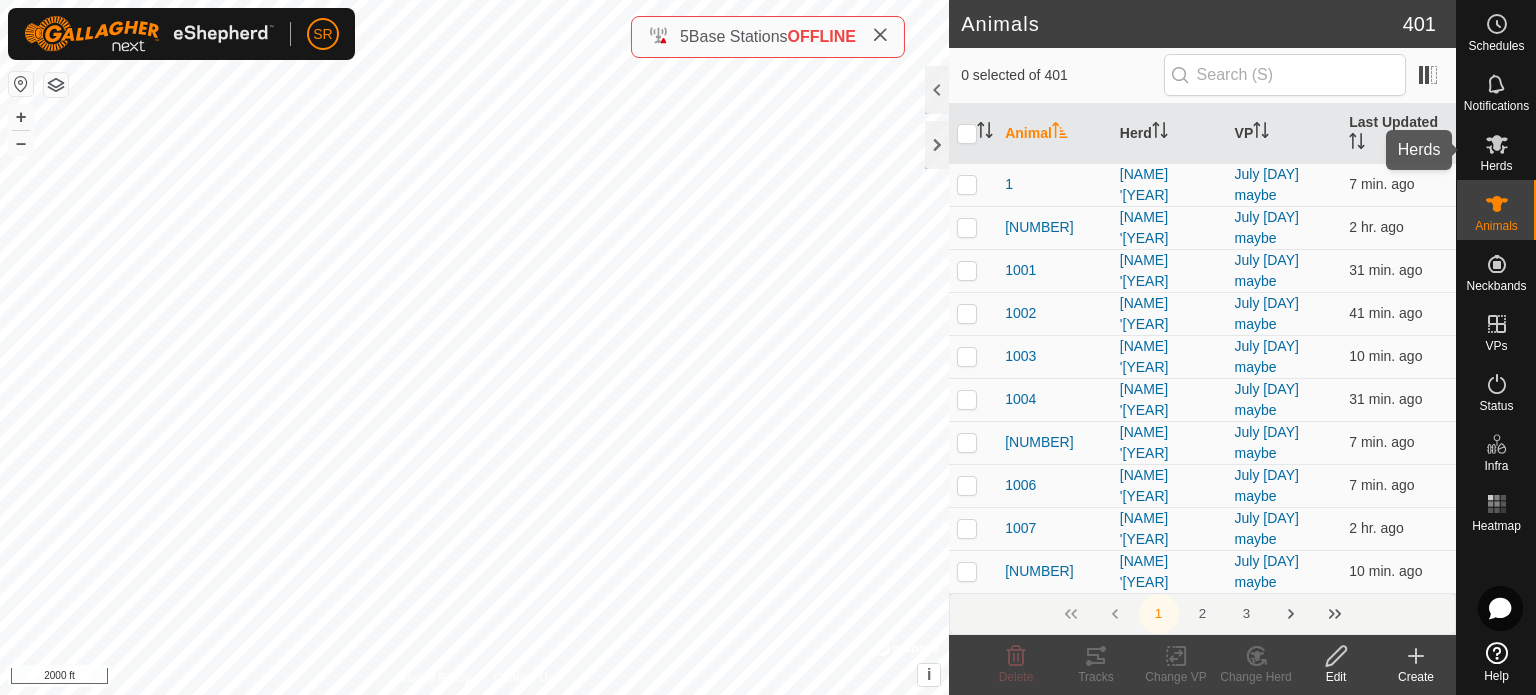 click 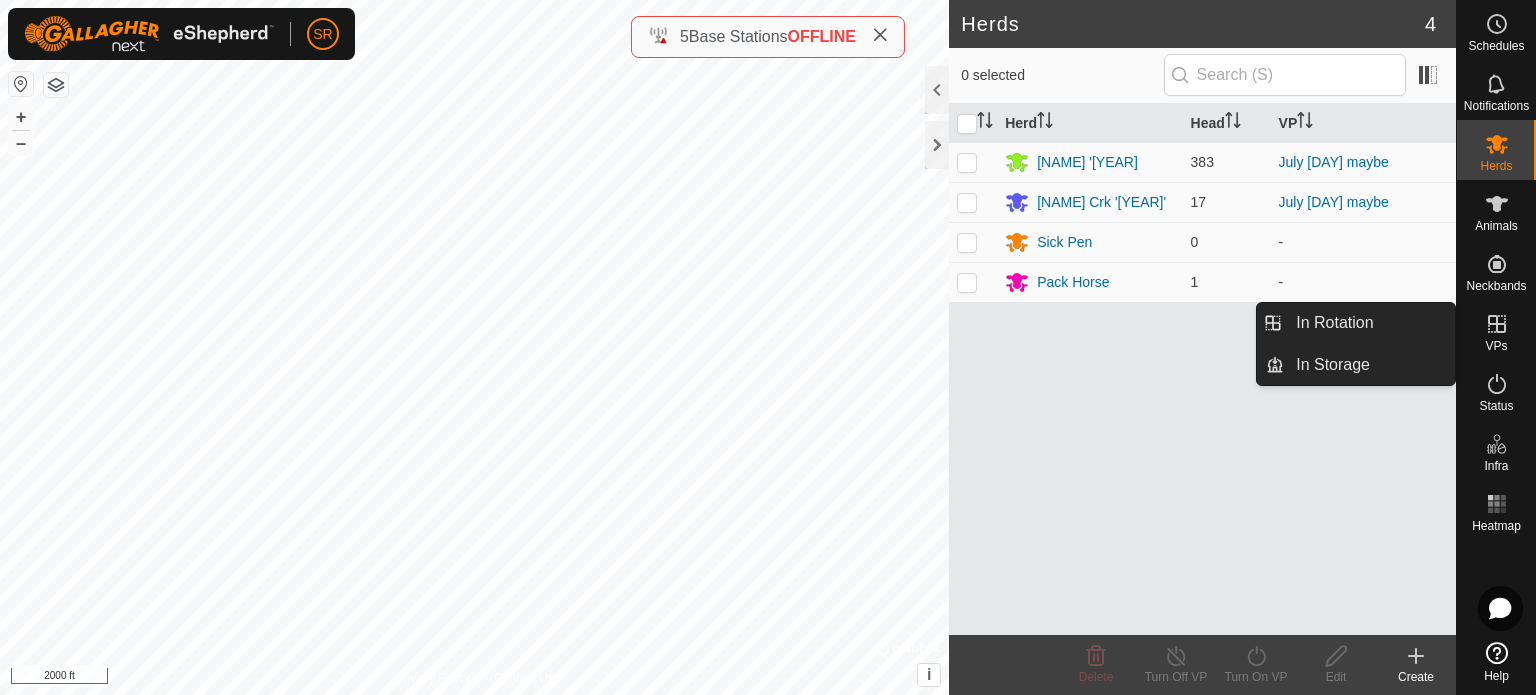 click 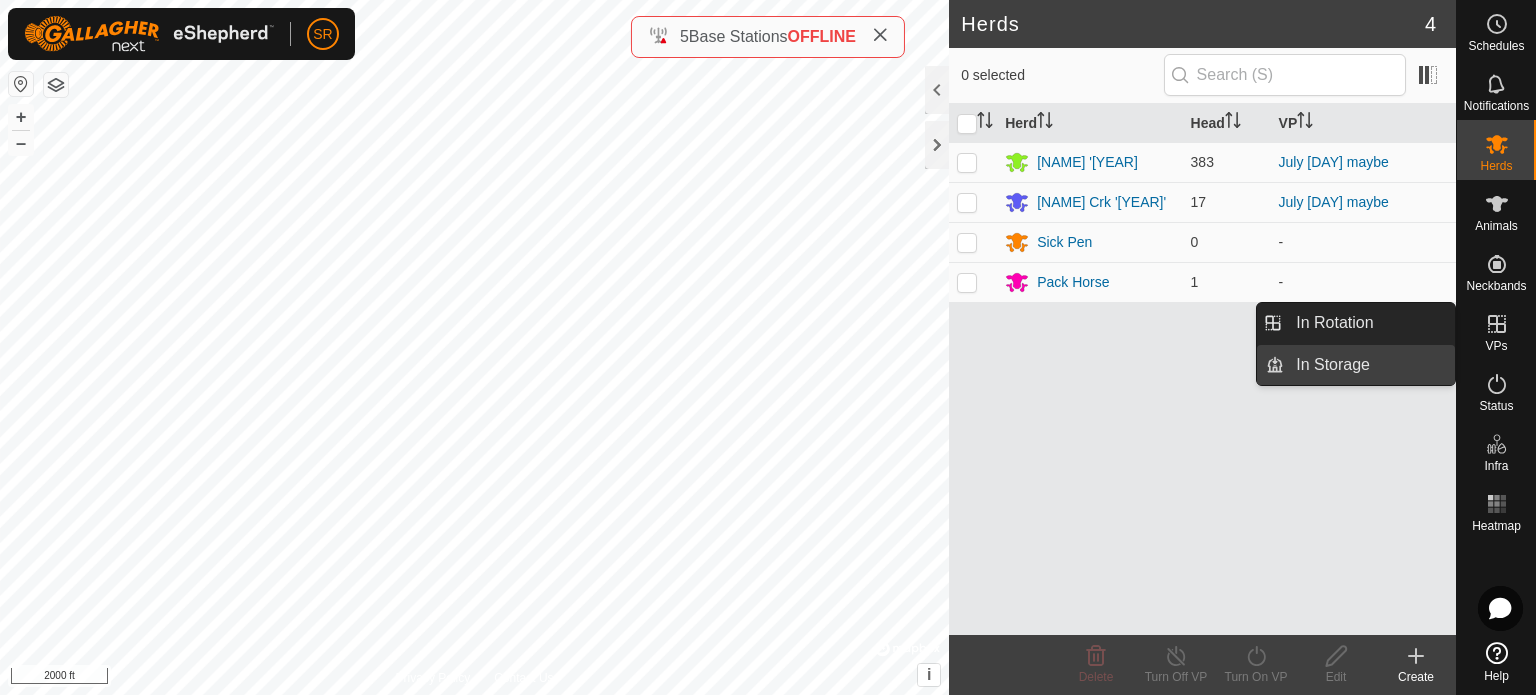 click on "In Storage" at bounding box center [1369, 365] 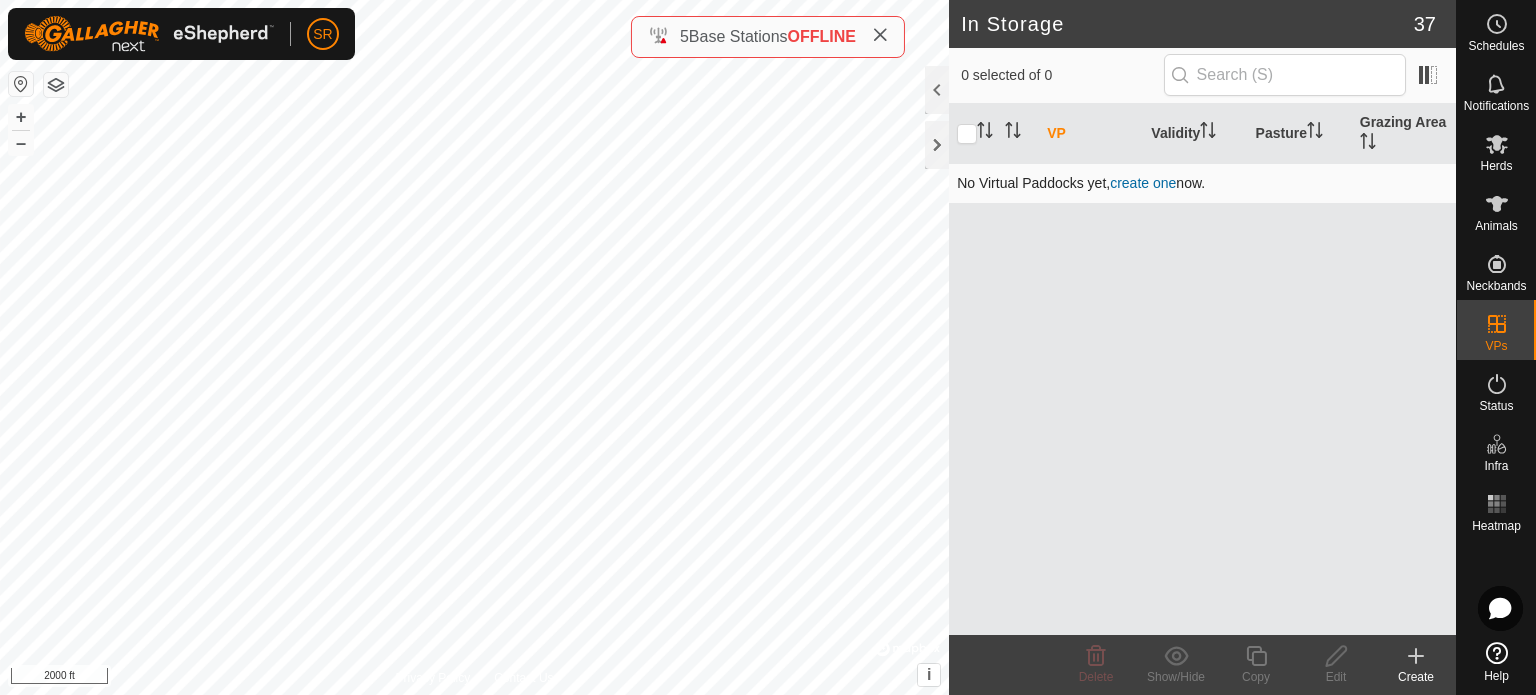 click on "create one" at bounding box center [1143, 183] 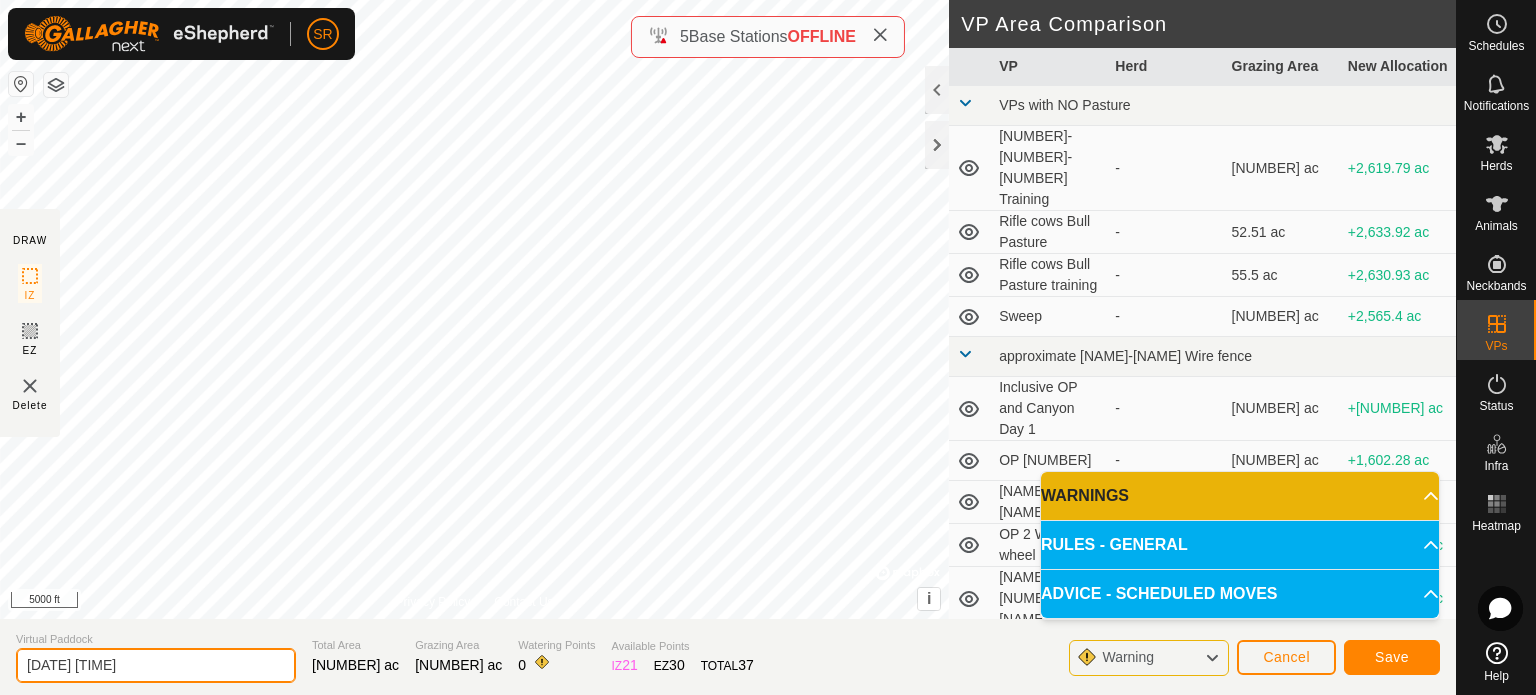 drag, startPoint x: 161, startPoint y: 671, endPoint x: 104, endPoint y: 668, distance: 57.07889 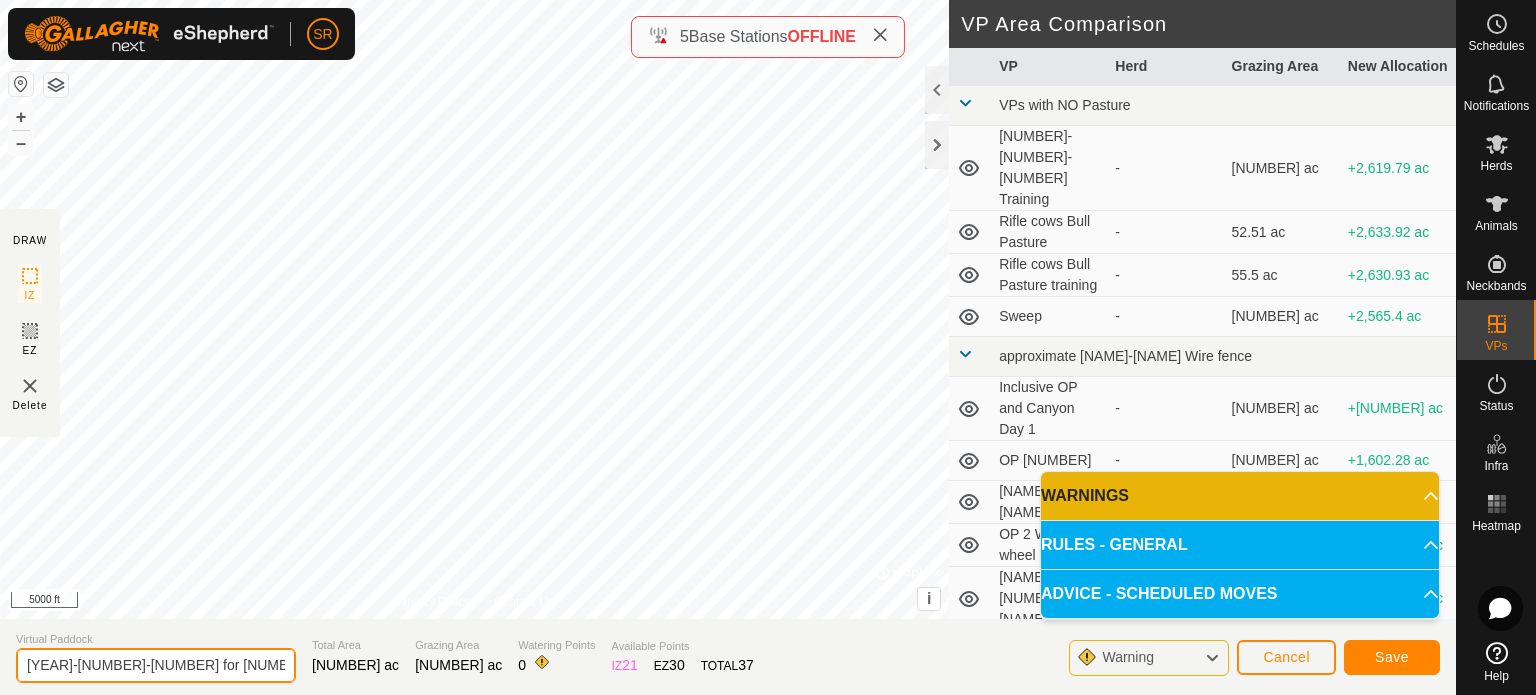 type on "[YEAR]-[NUMBER]-[NUMBER] for [NUMBER] by [NAME]" 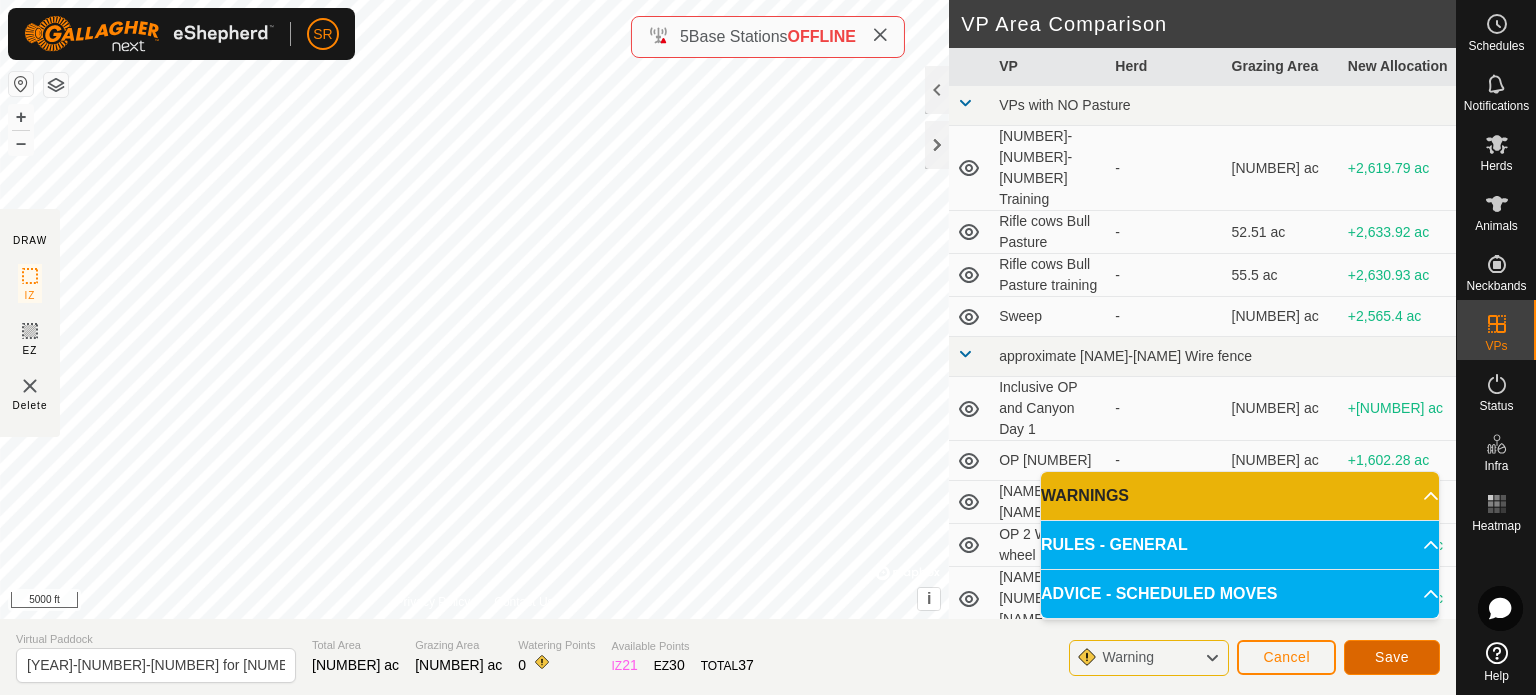 click on "Save" 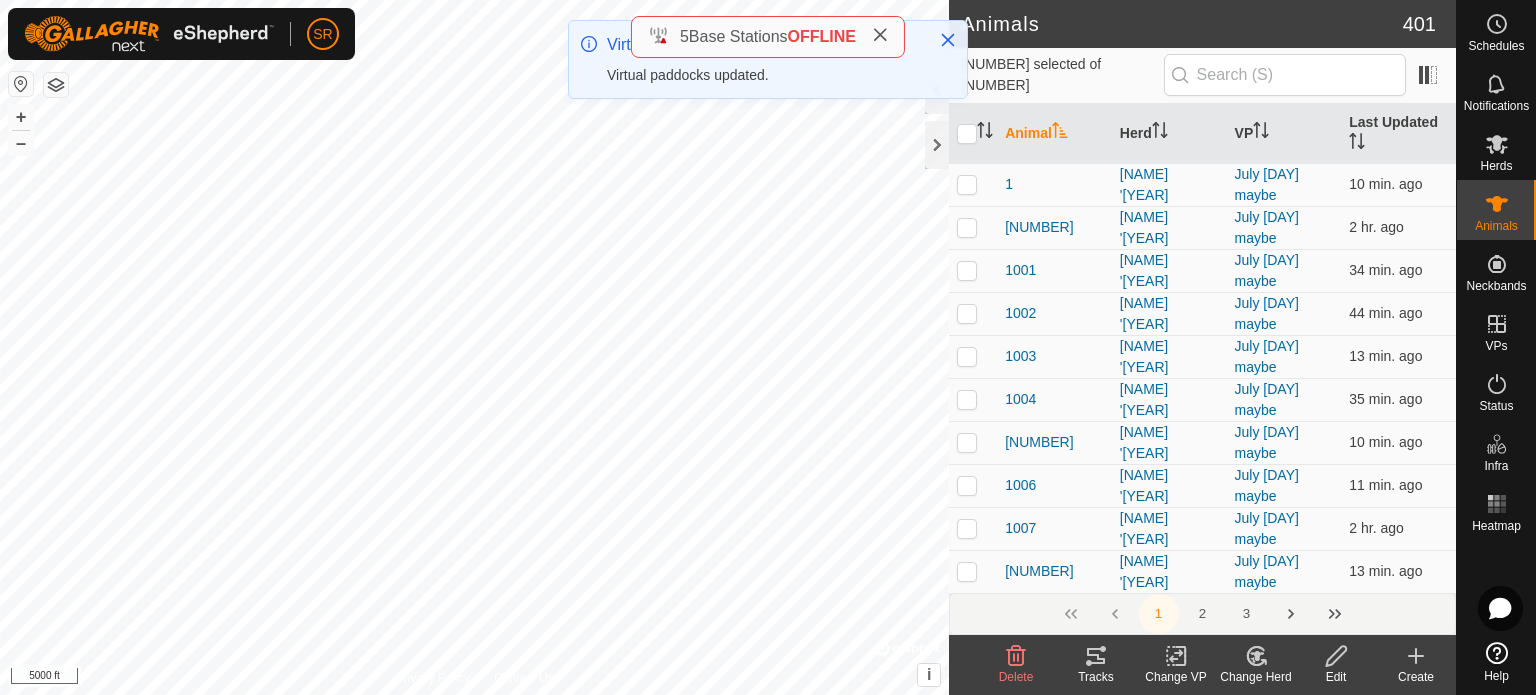 click 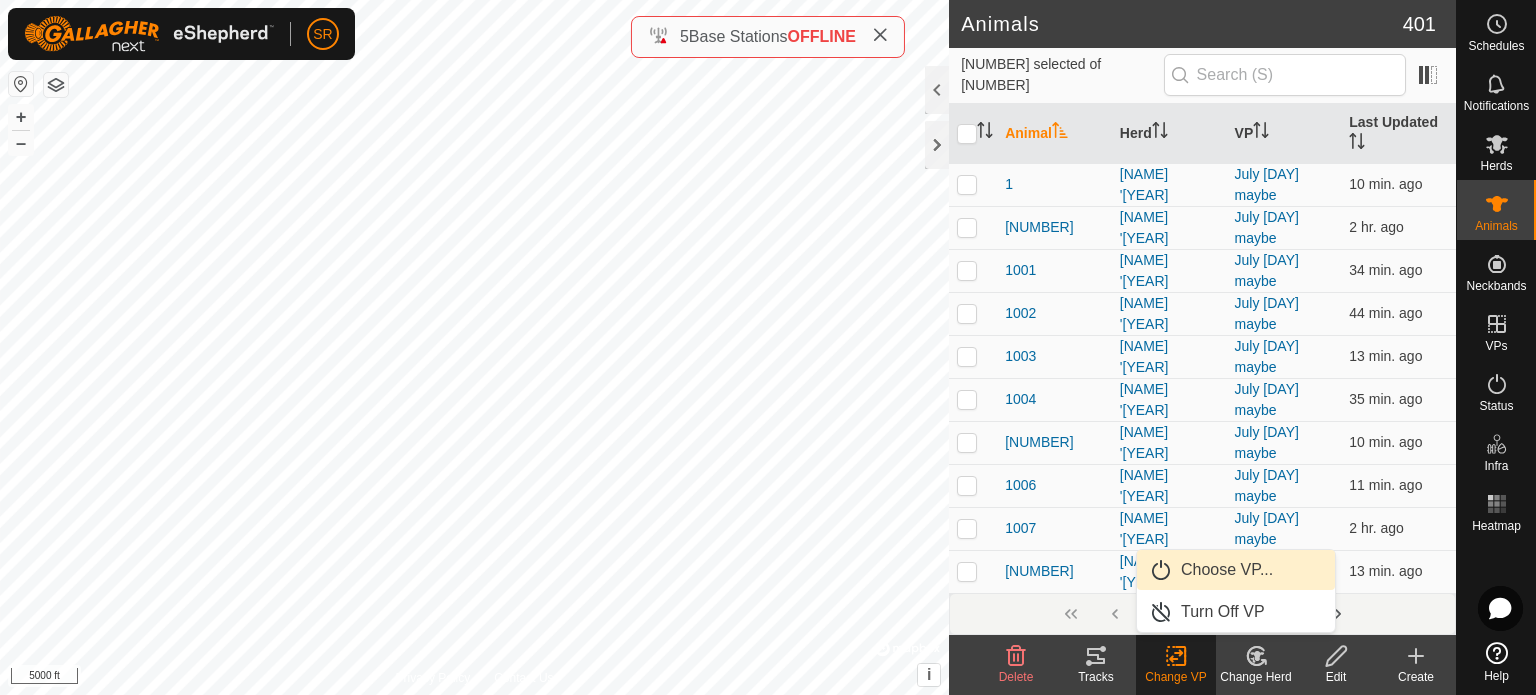 click on "Choose VP..." at bounding box center (1236, 570) 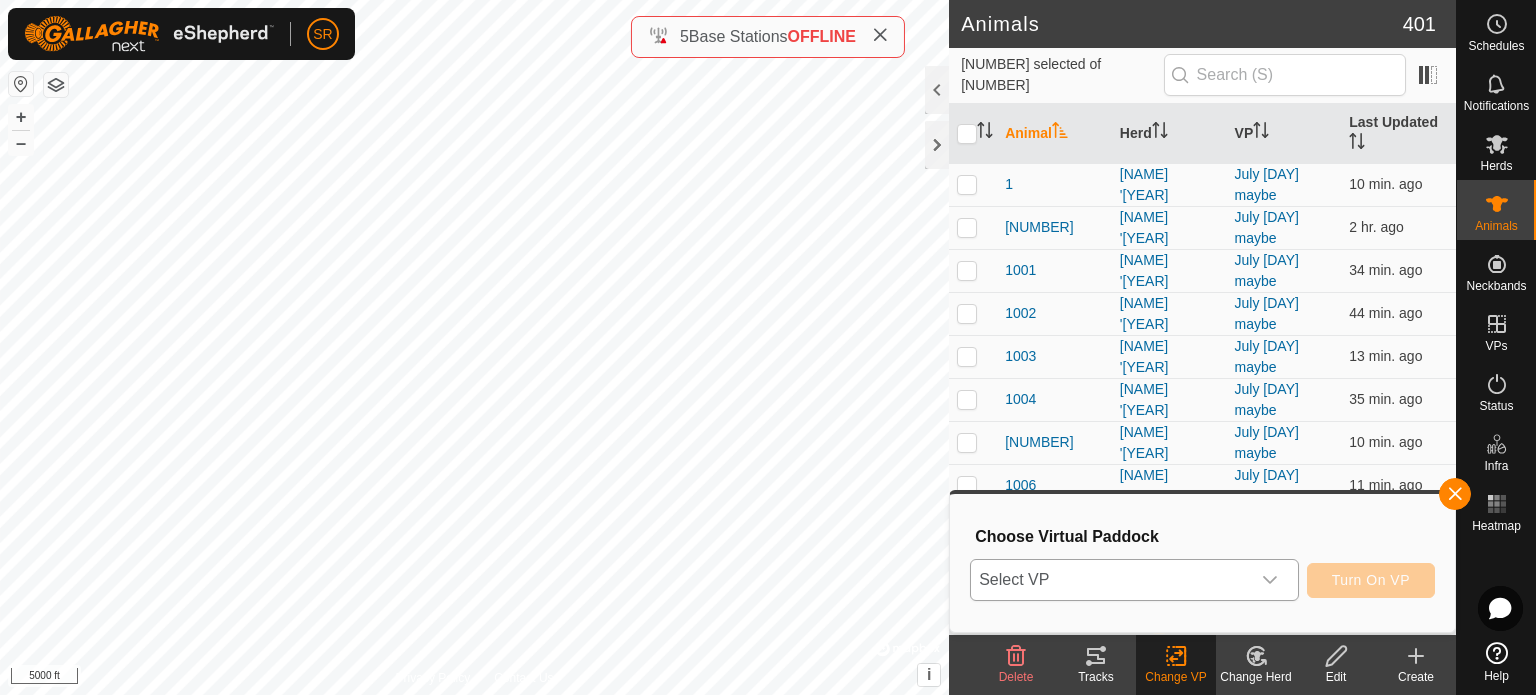 click on "Select VP" at bounding box center (1110, 580) 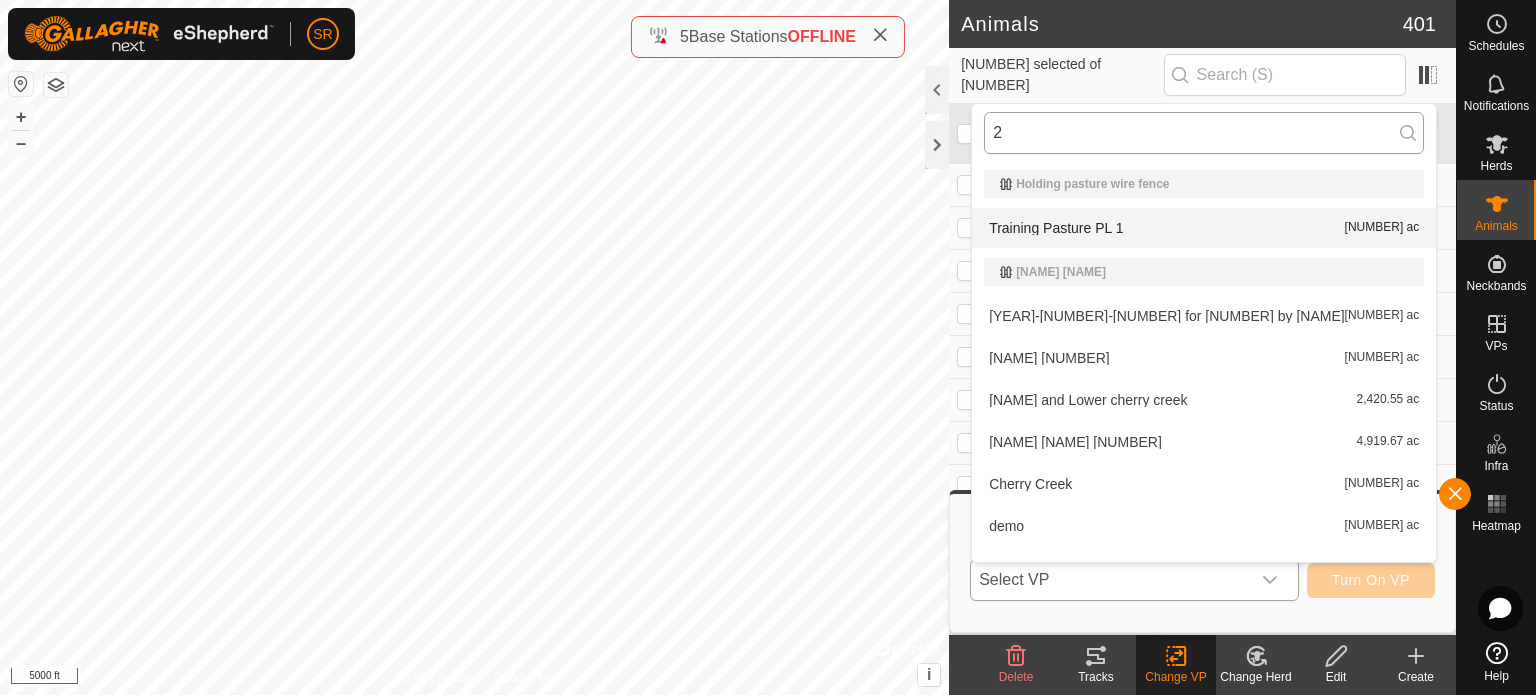scroll, scrollTop: 0, scrollLeft: 0, axis: both 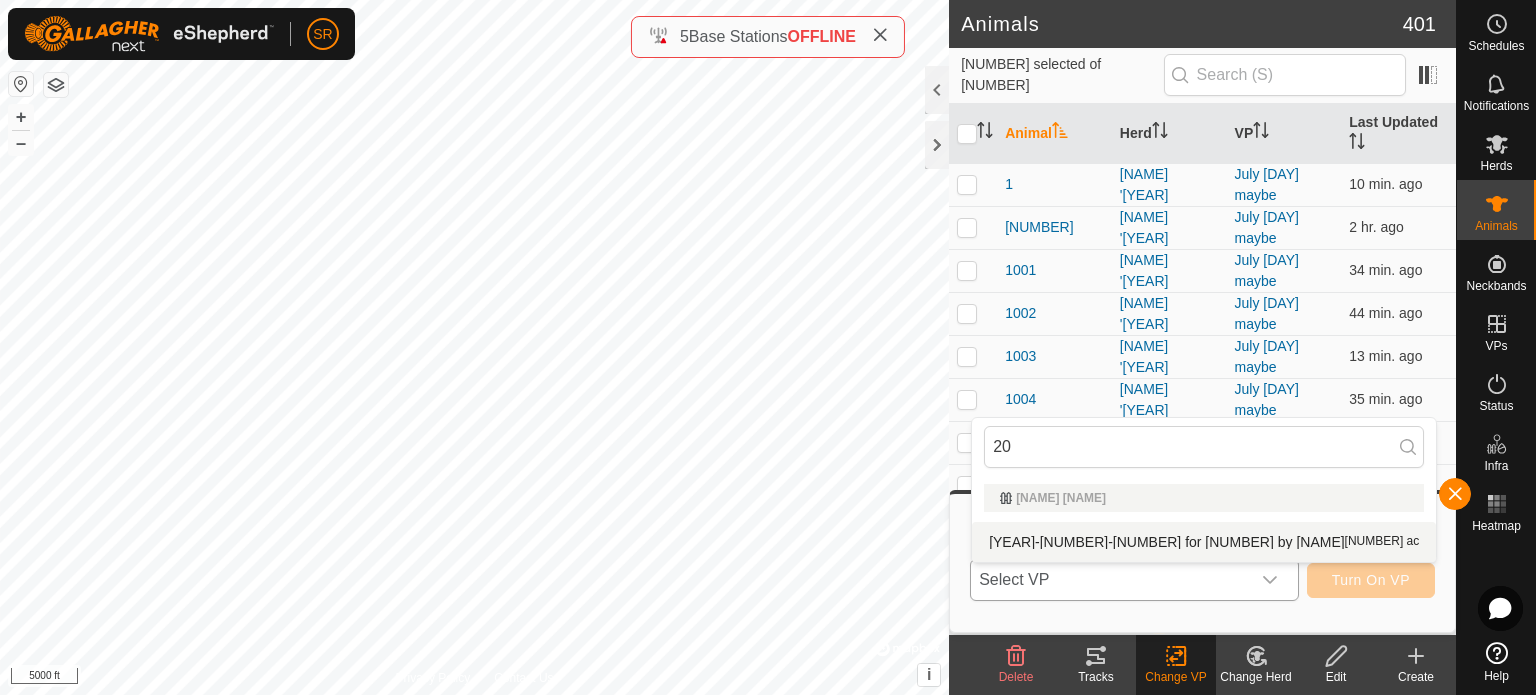 type on "20" 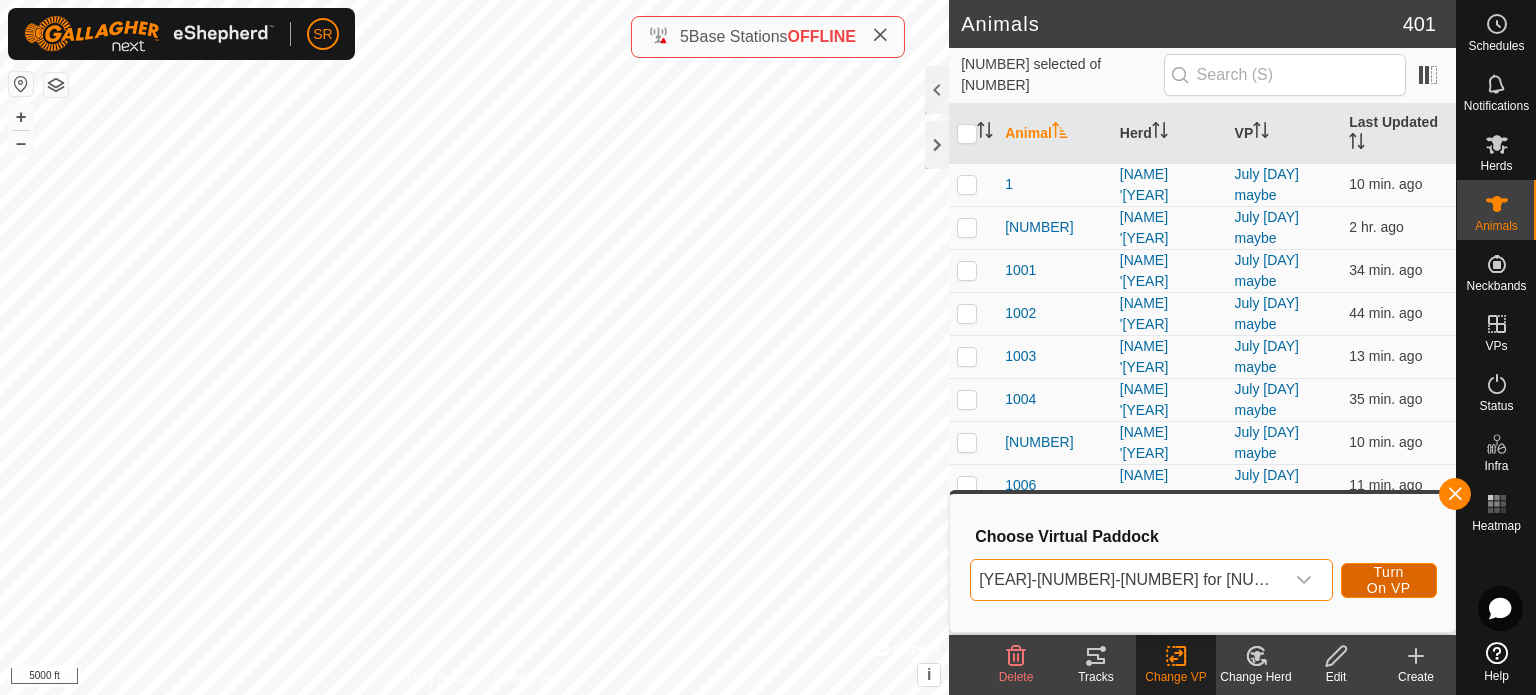 click on "Turn On VP" at bounding box center (1389, 580) 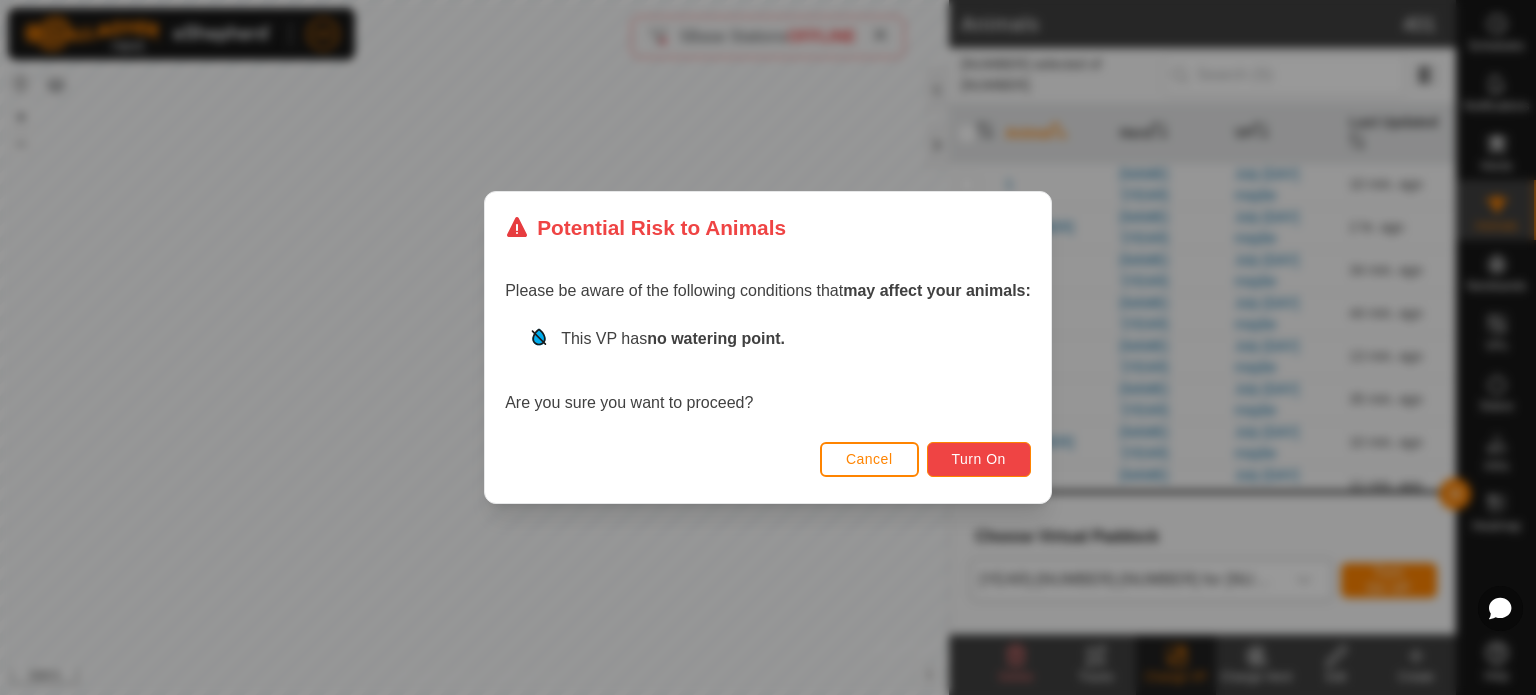 click on "Turn On" at bounding box center (979, 459) 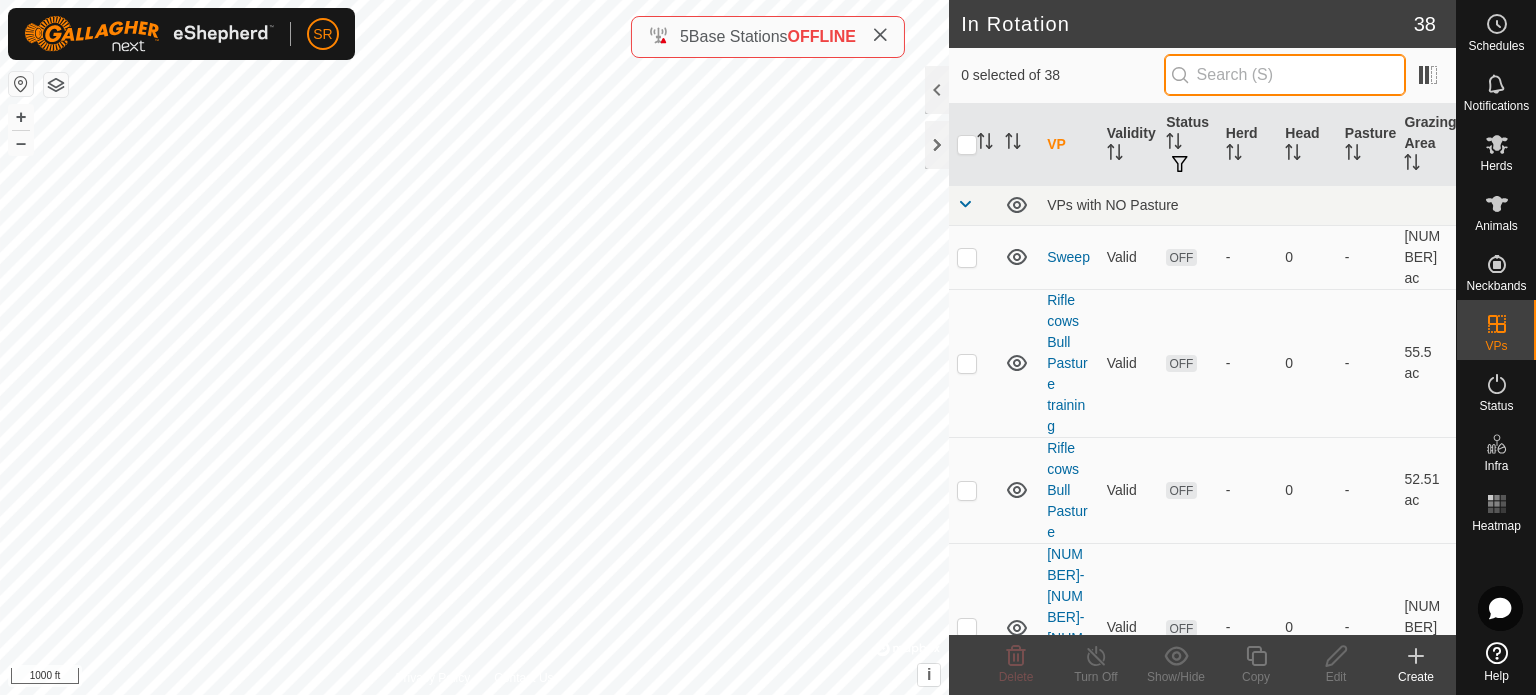 click at bounding box center (1285, 75) 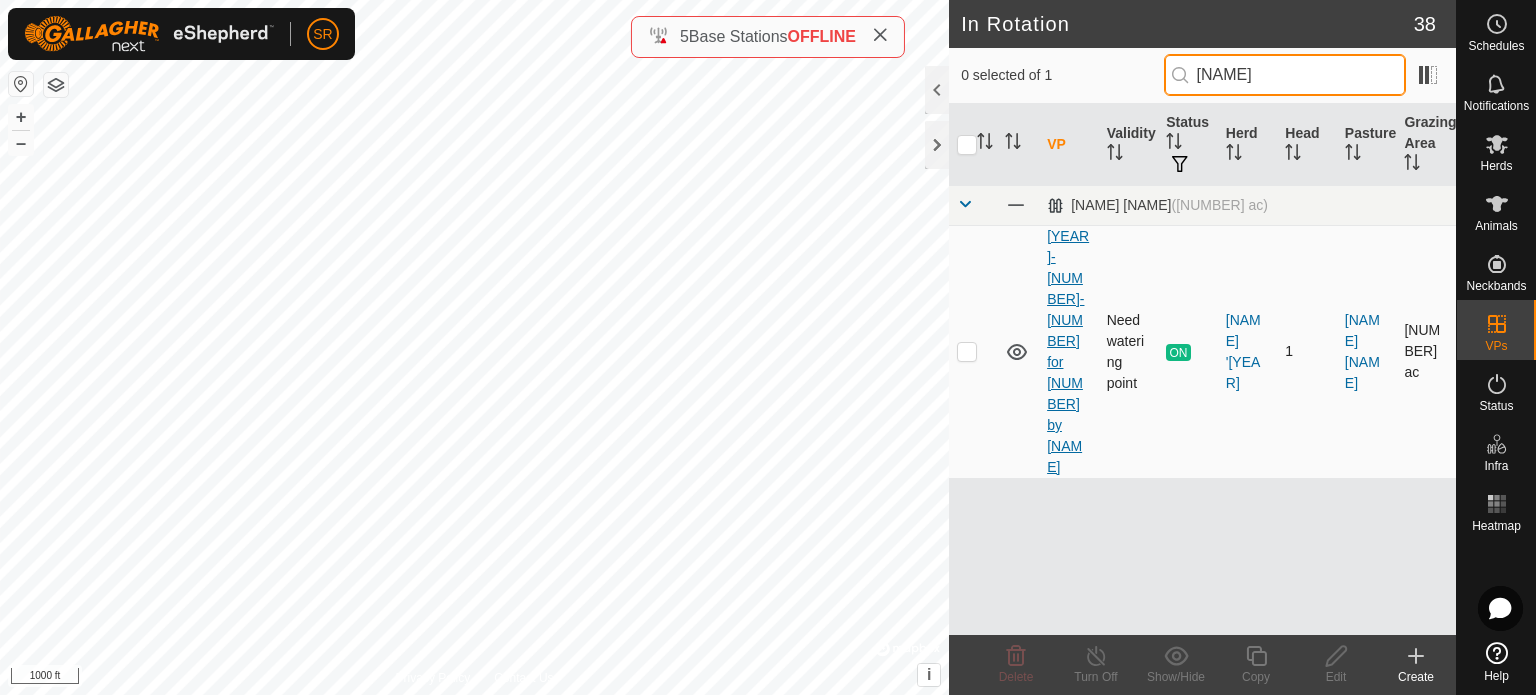 type on "[NAME]" 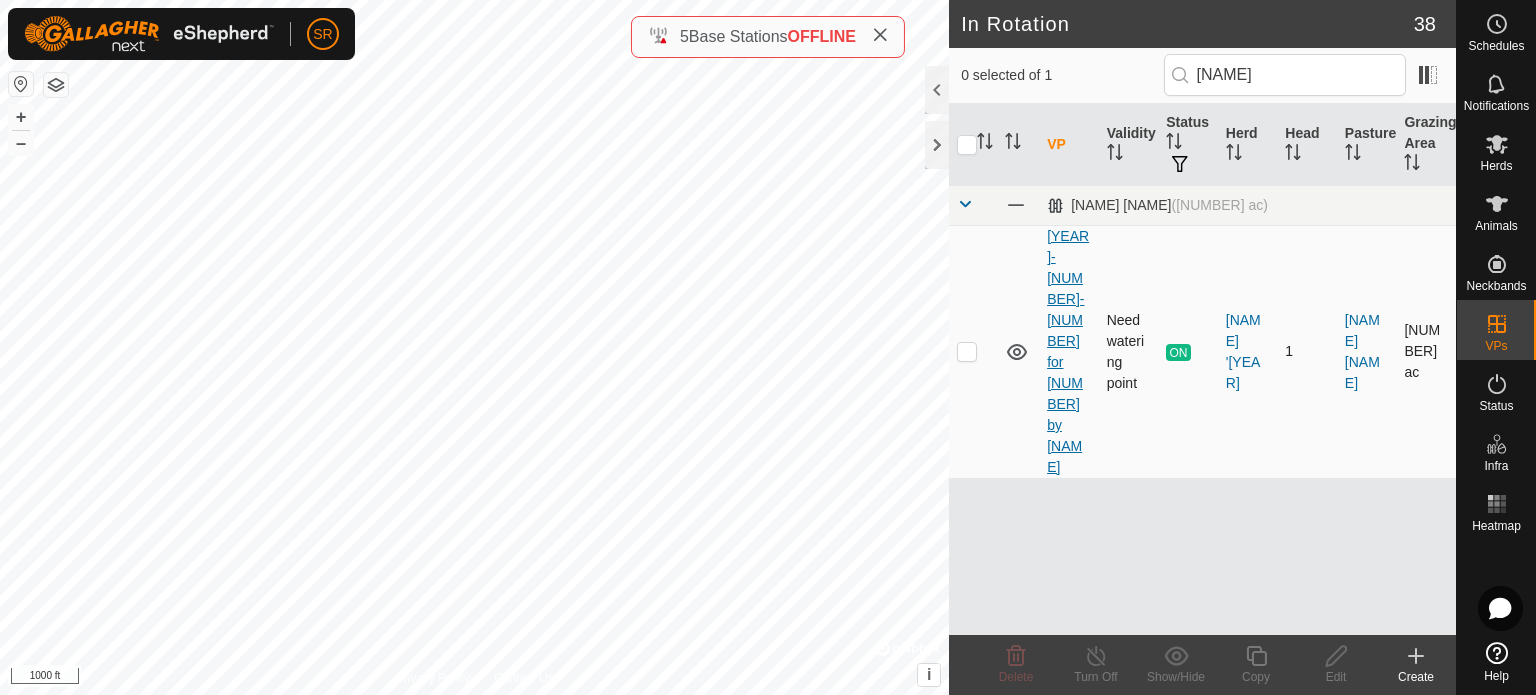 click on "[YEAR]-[NUMBER]-[NUMBER] for [NUMBER] by [NAME]" at bounding box center (1068, 351) 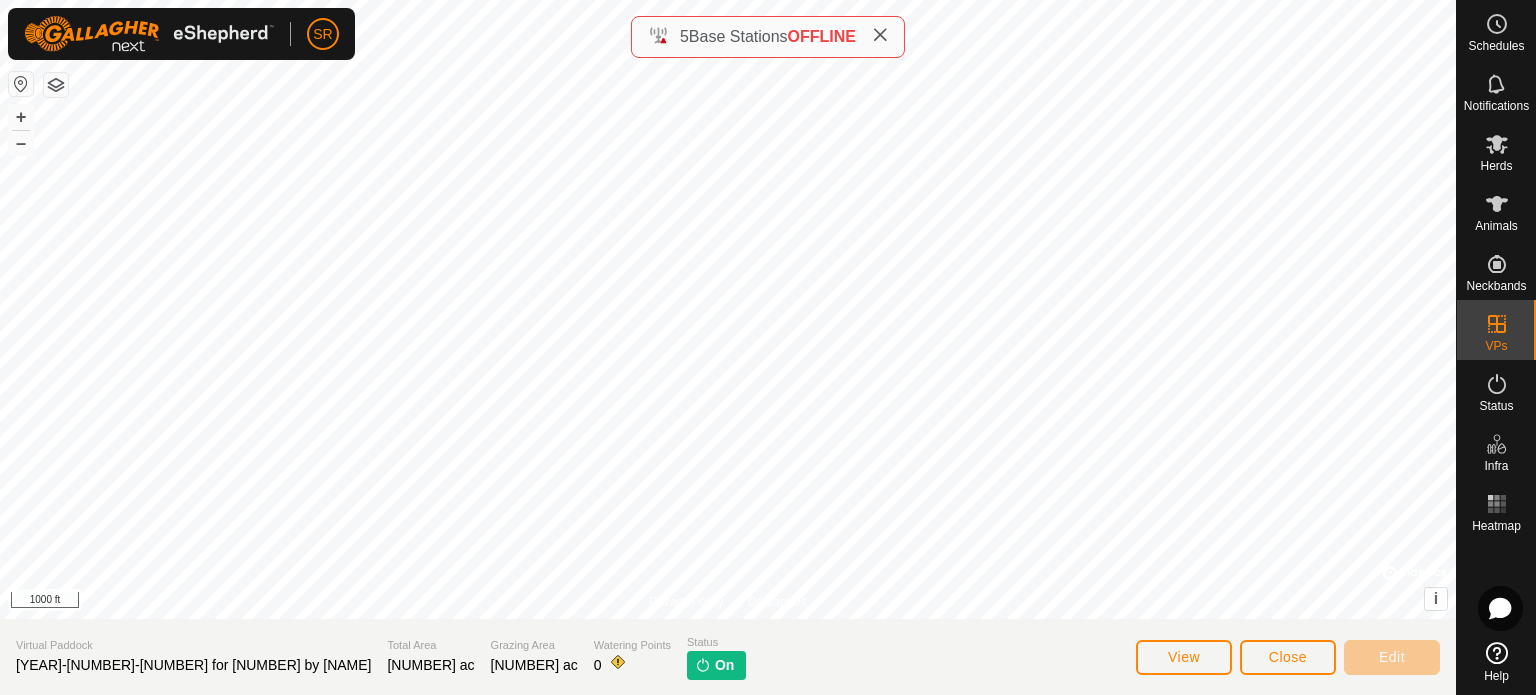 click on "On" 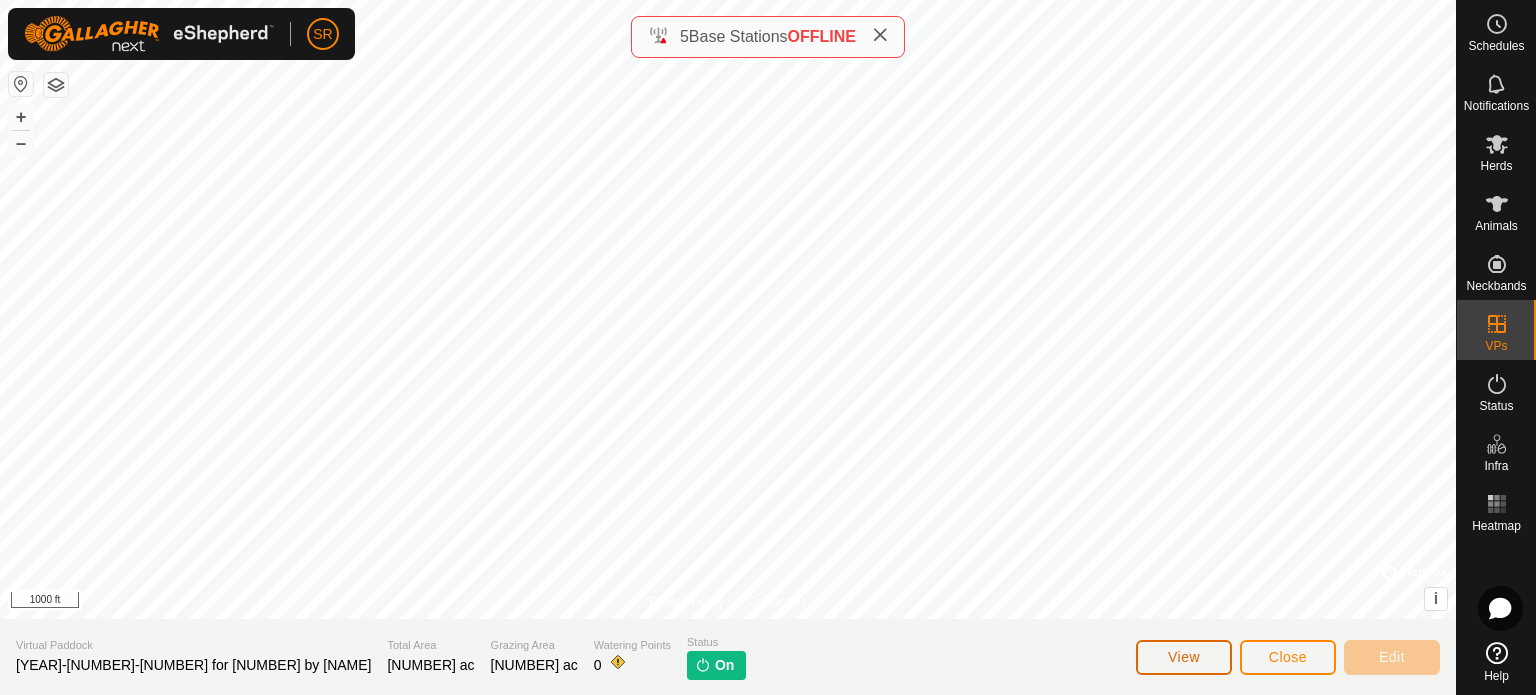 click on "View" 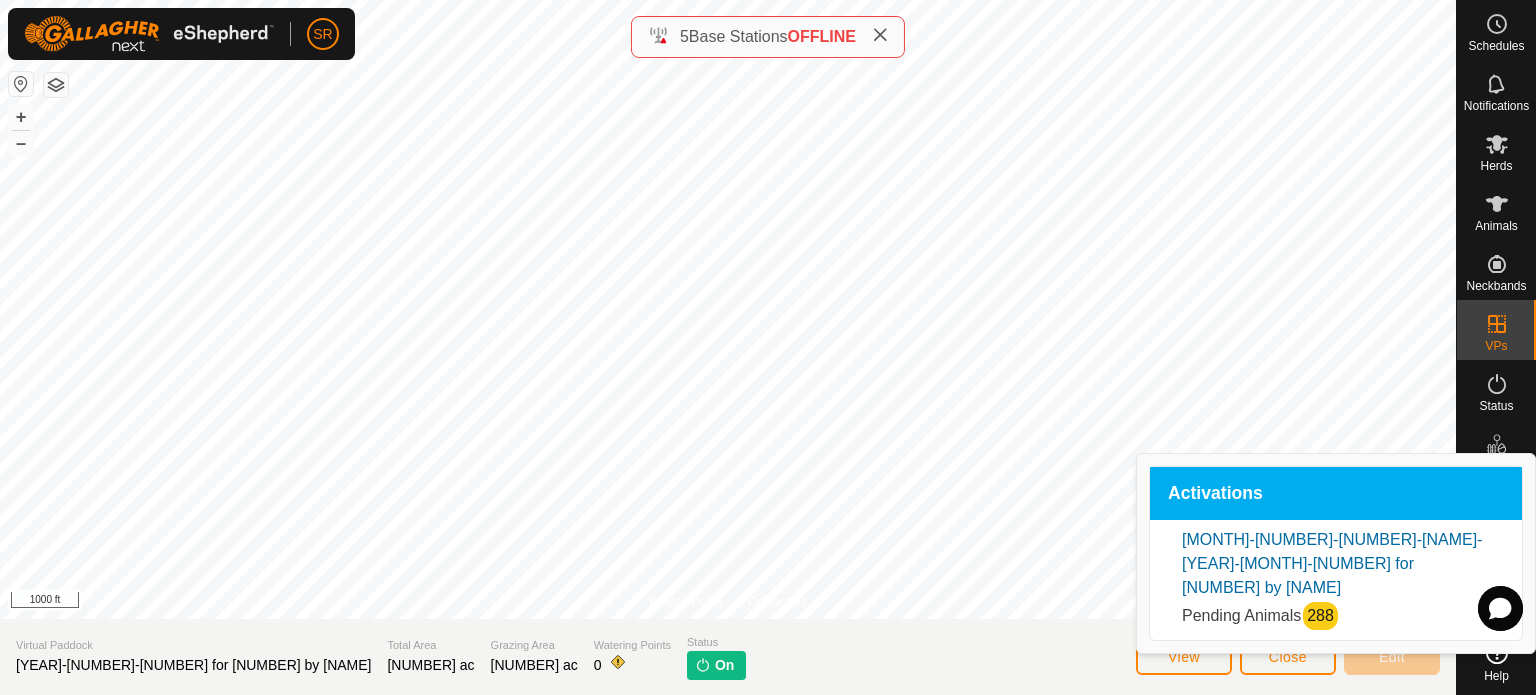 click on "On" 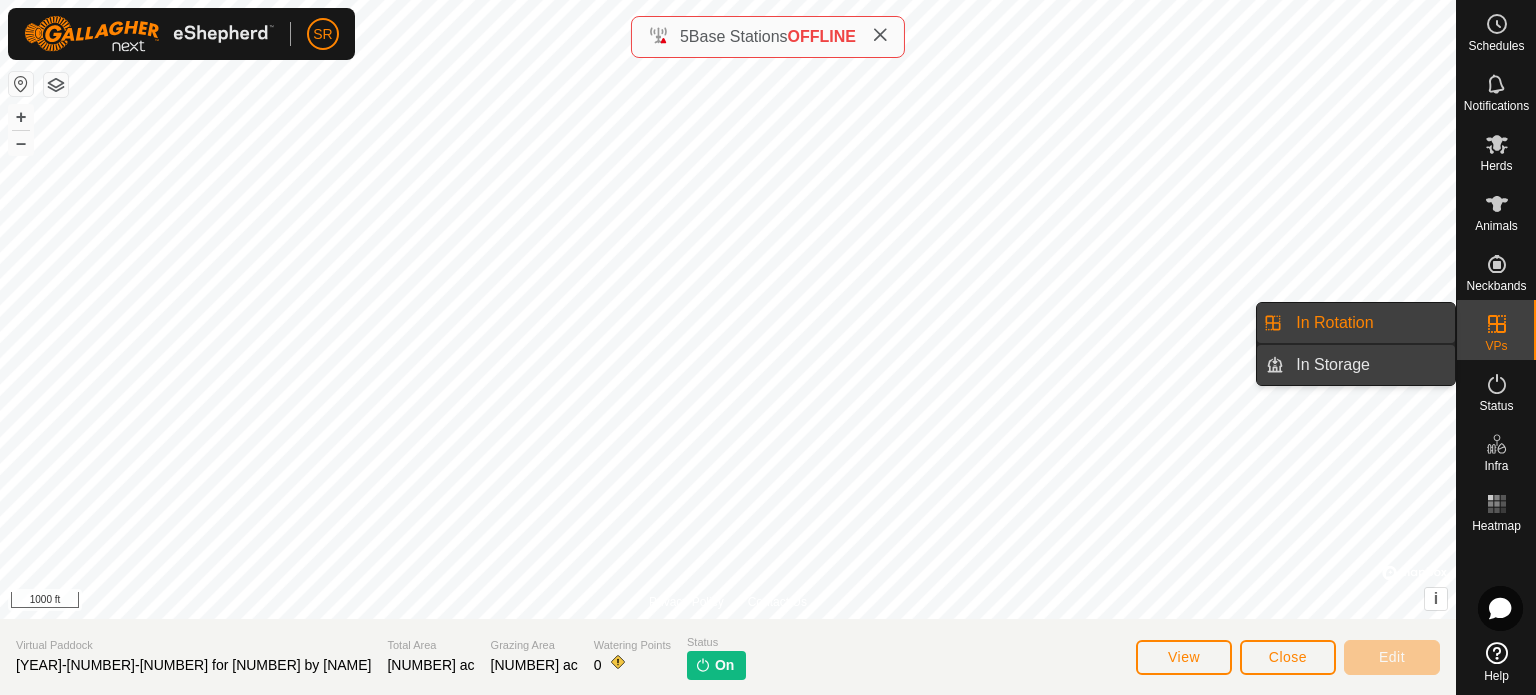 click on "In Storage" at bounding box center (1369, 365) 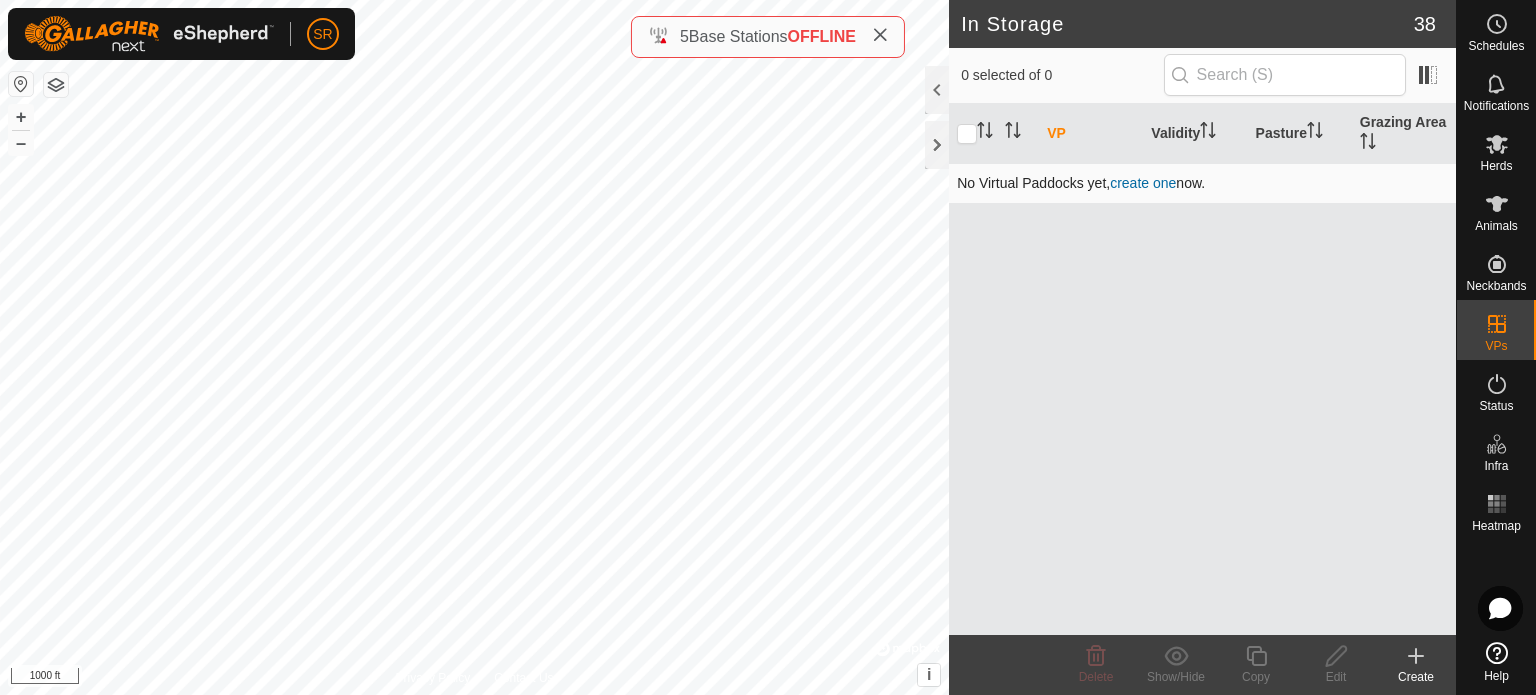 click on "create one" at bounding box center (1143, 183) 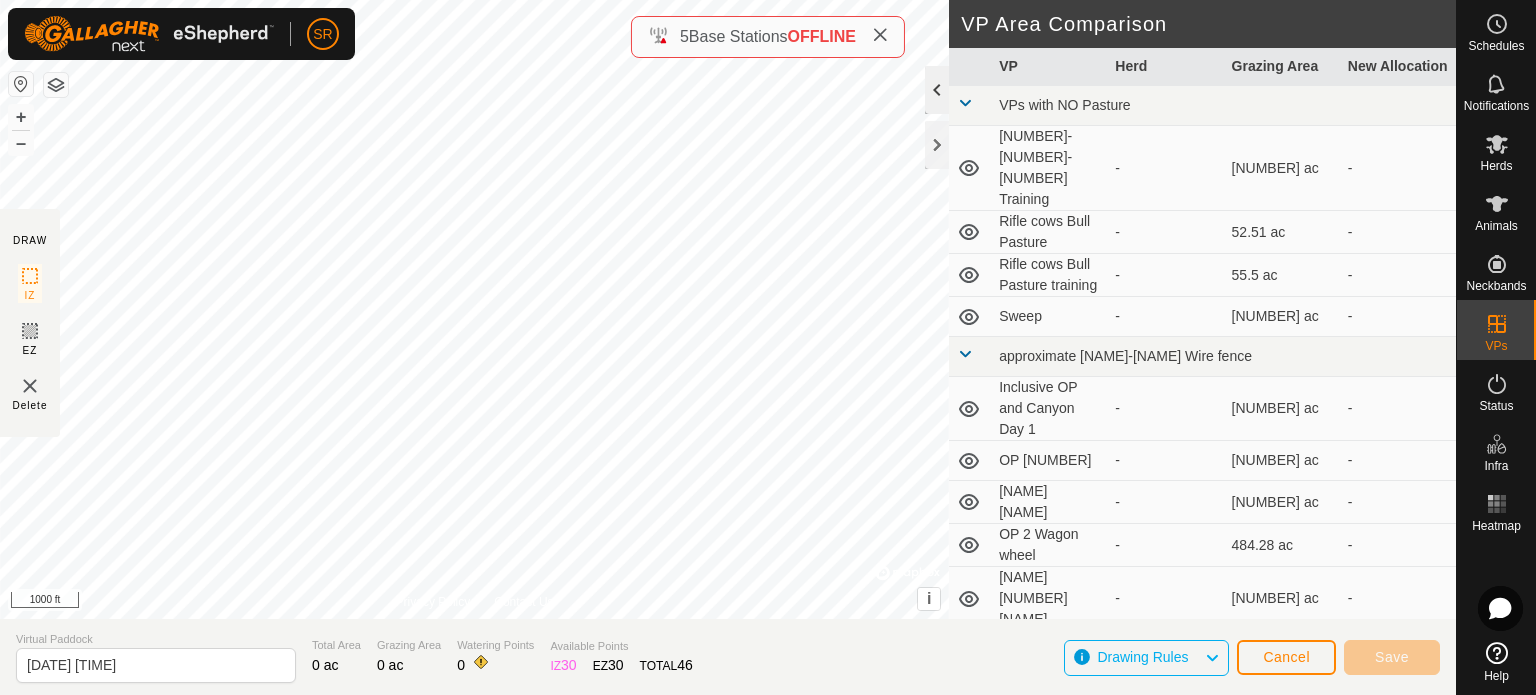 click 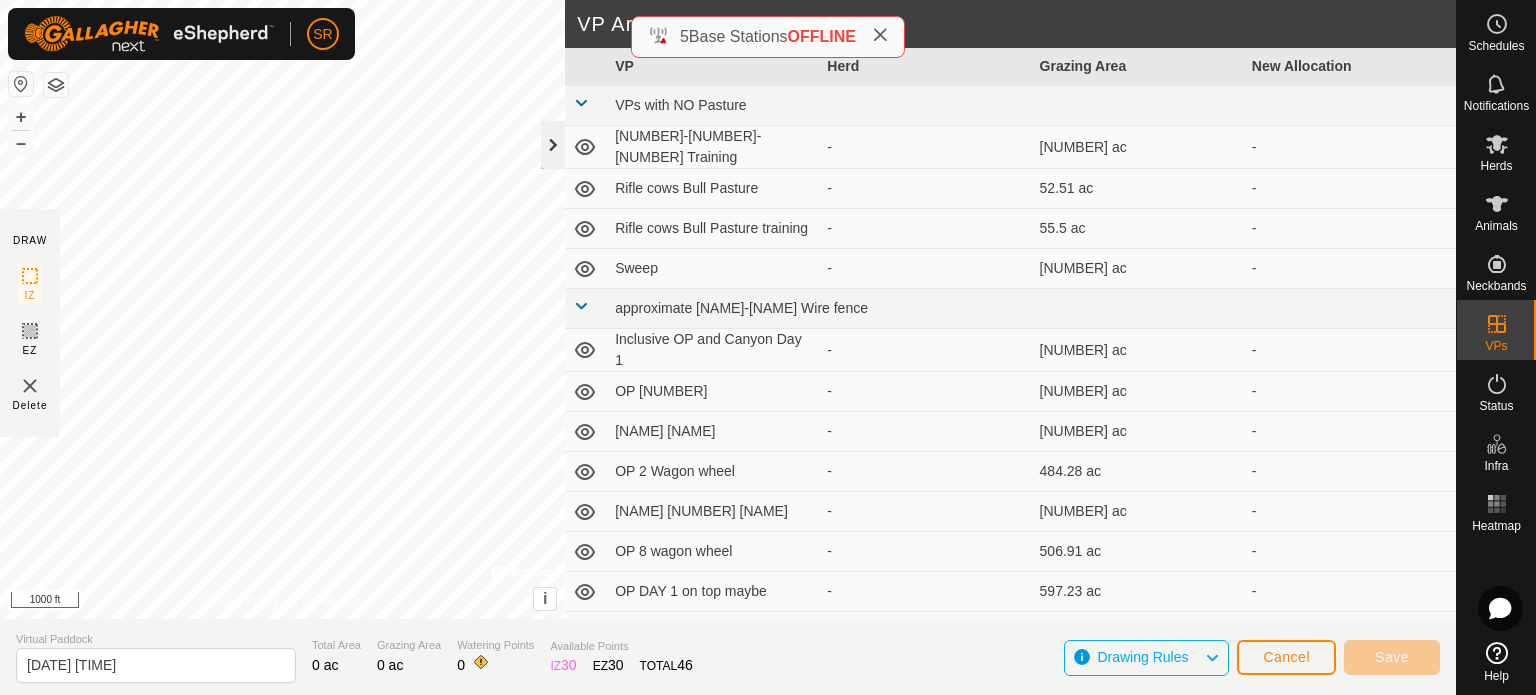 click 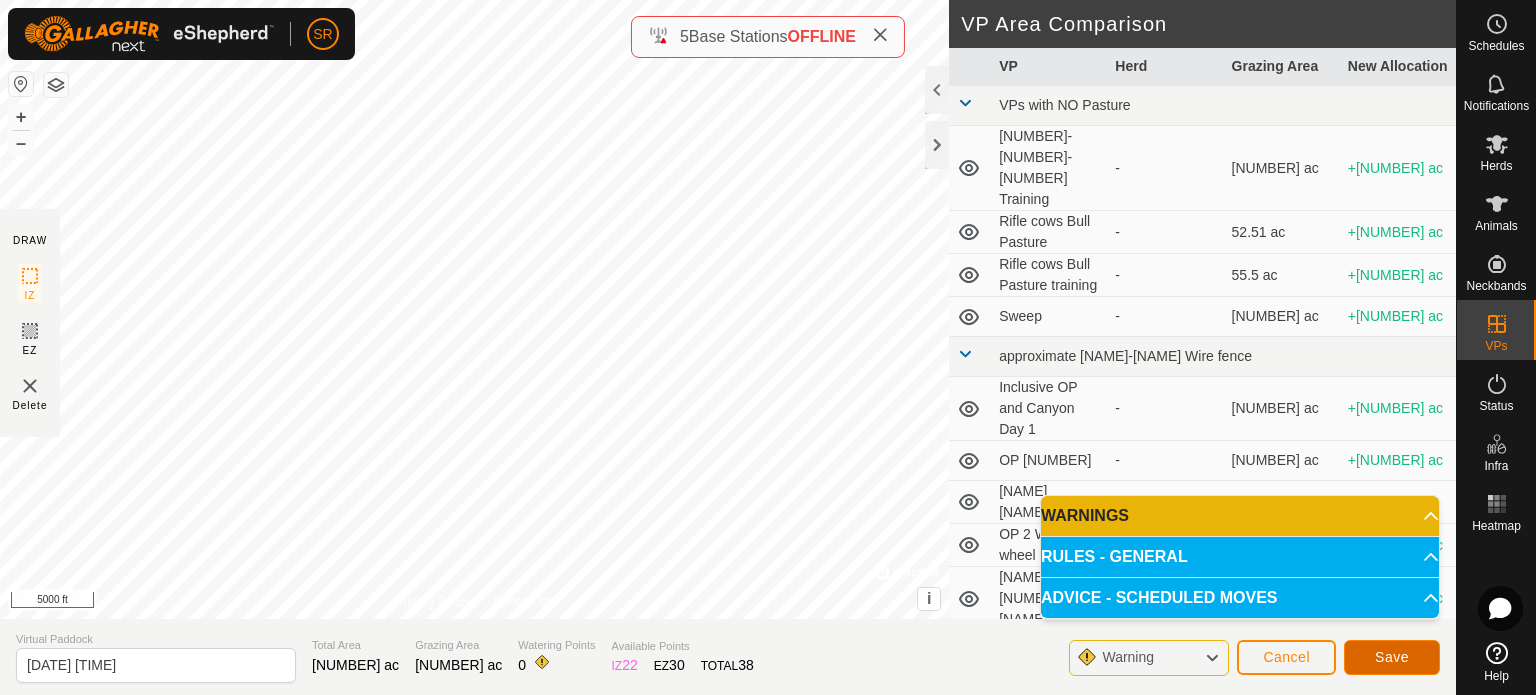 click on "Save" 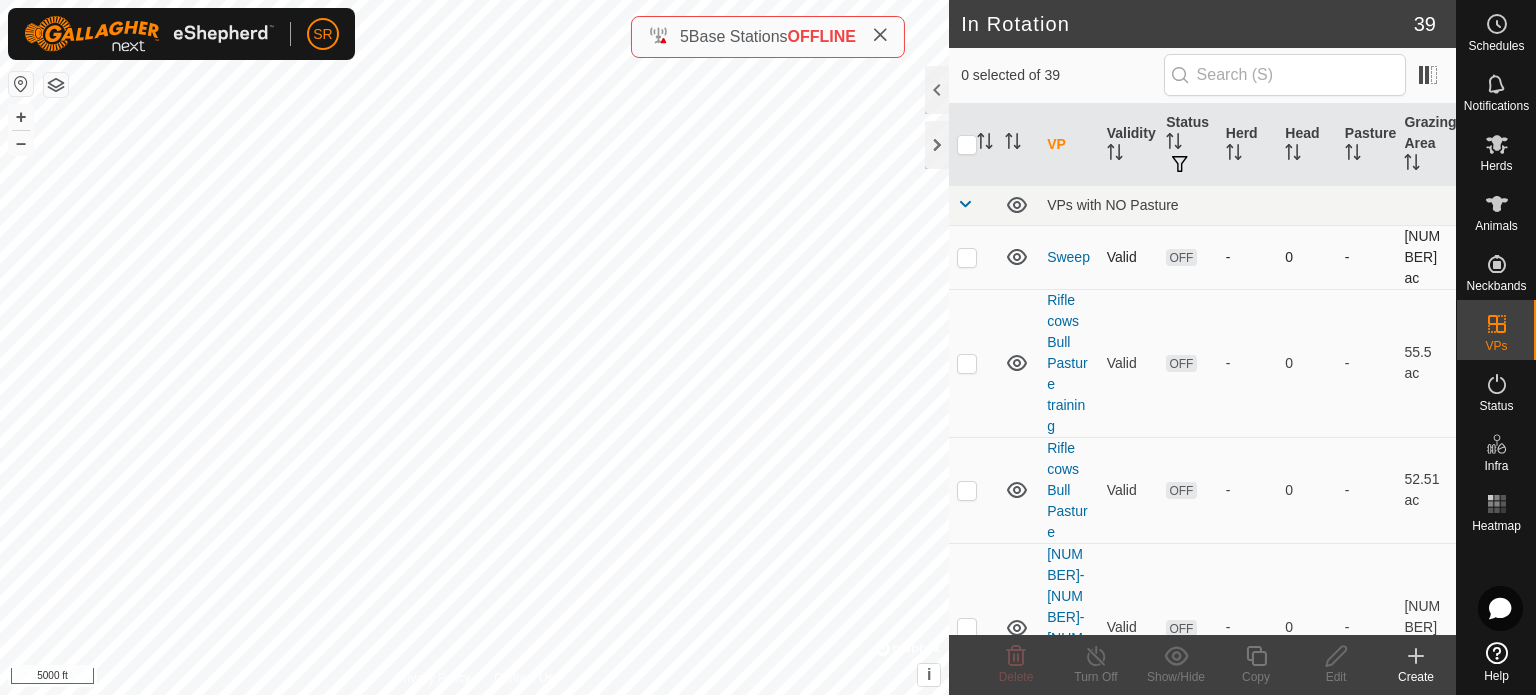 checkbox on "true" 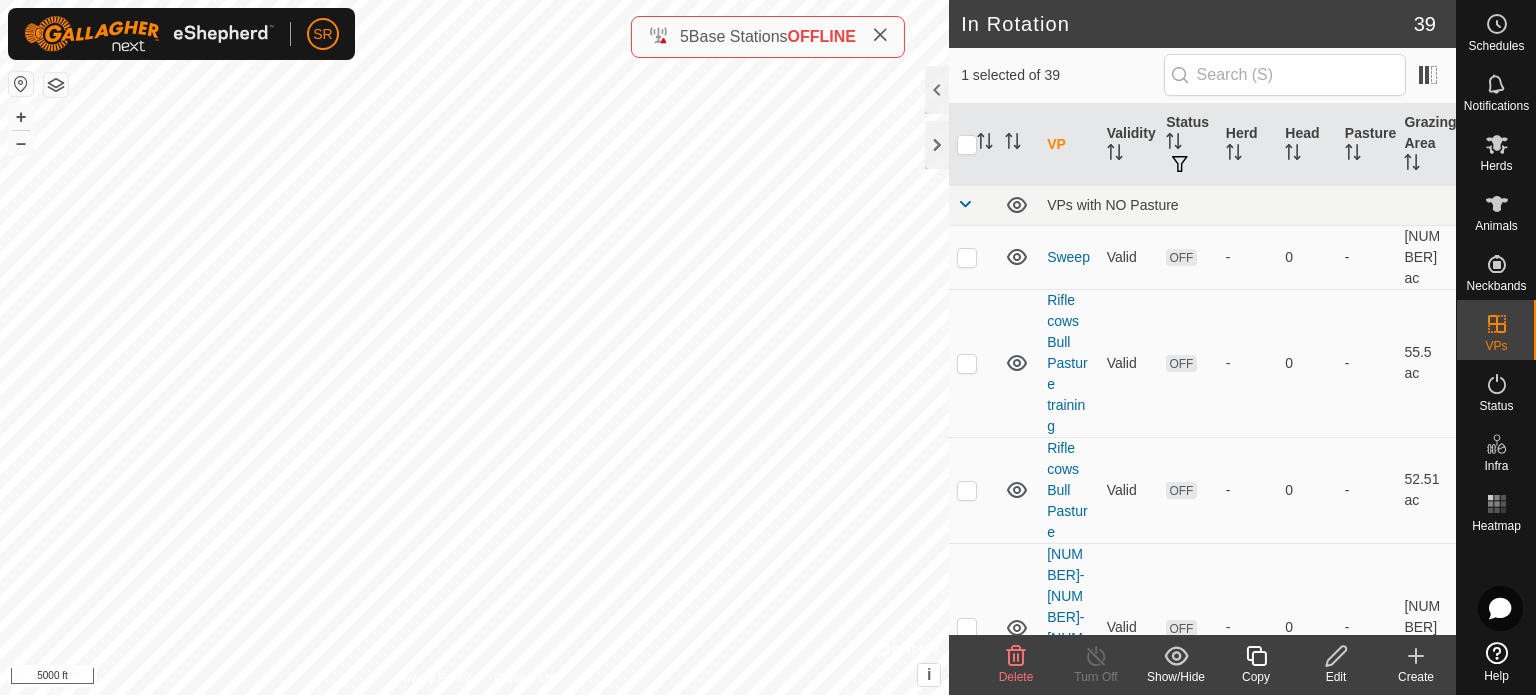 click 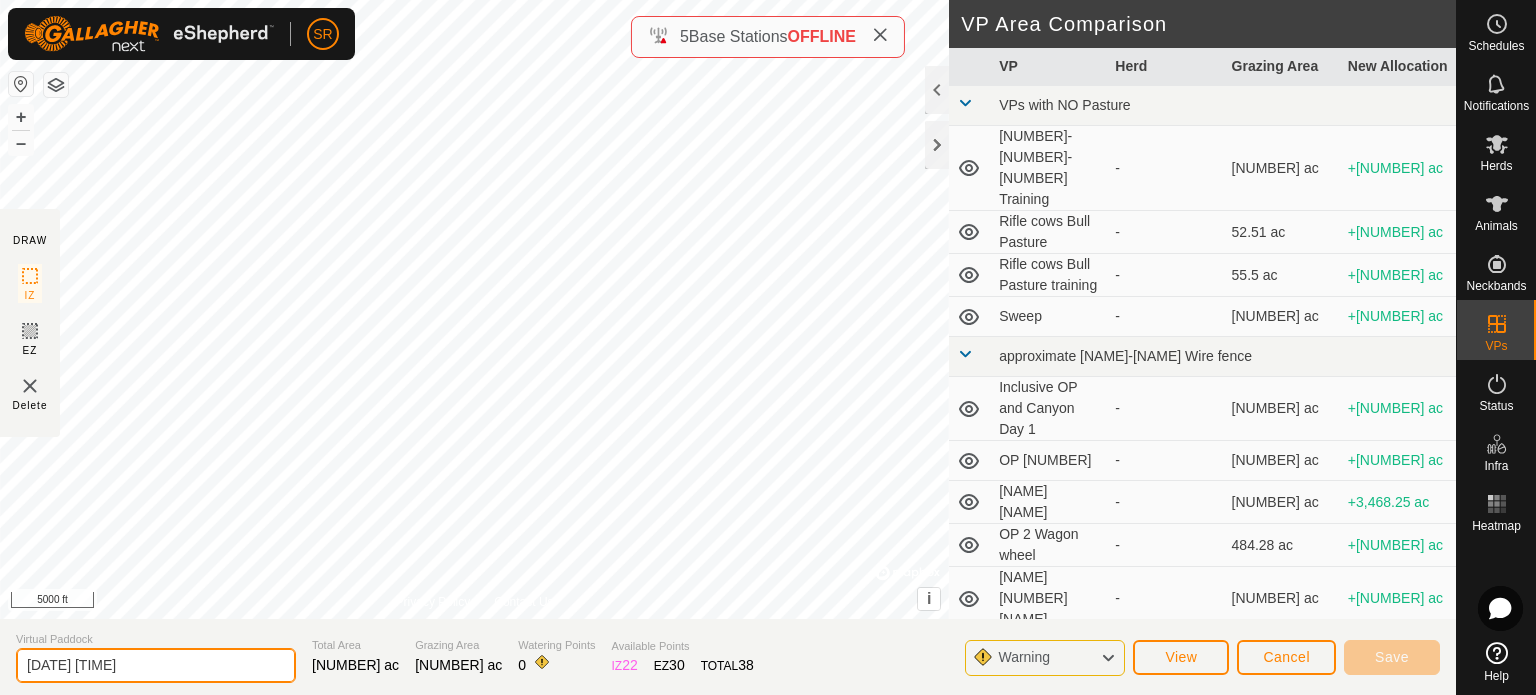 drag, startPoint x: 166, startPoint y: 667, endPoint x: 104, endPoint y: 665, distance: 62.03225 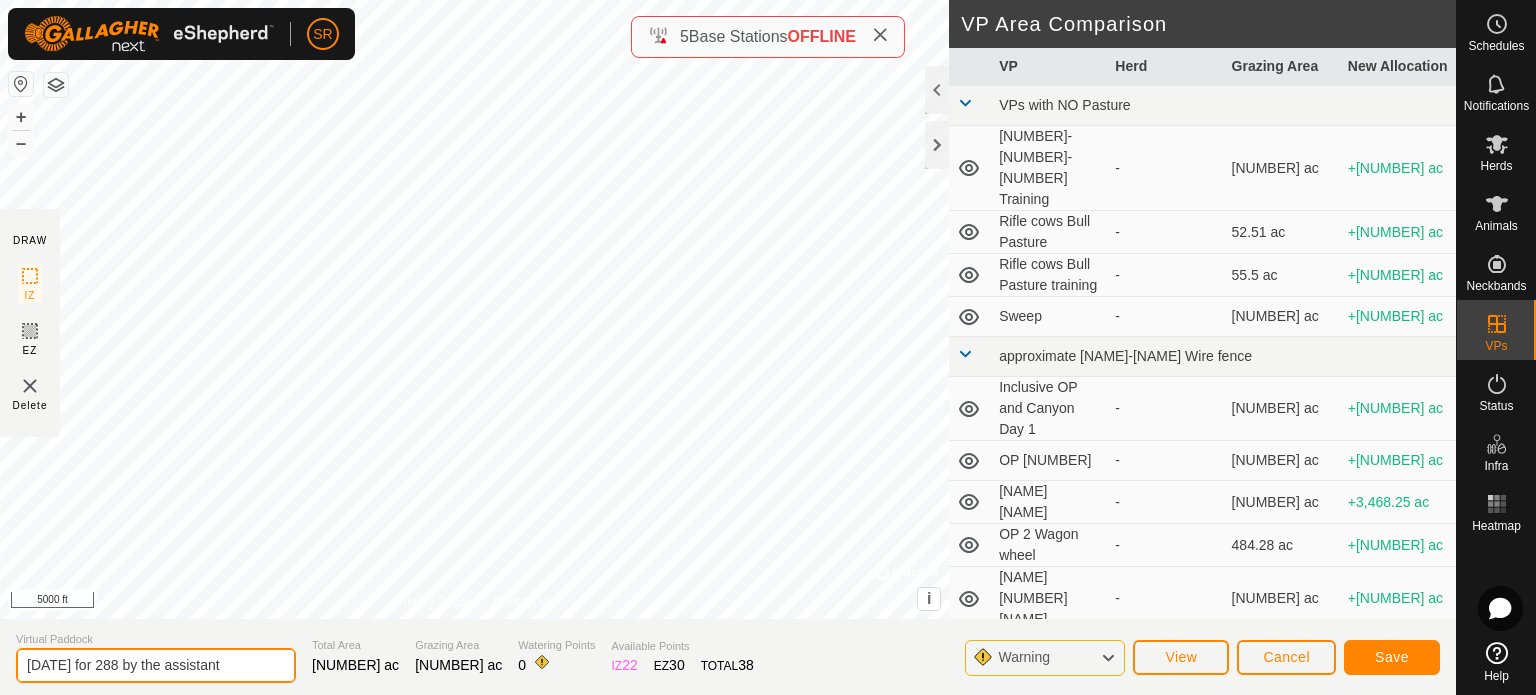 type on "[DATE] for 288 by the assistant" 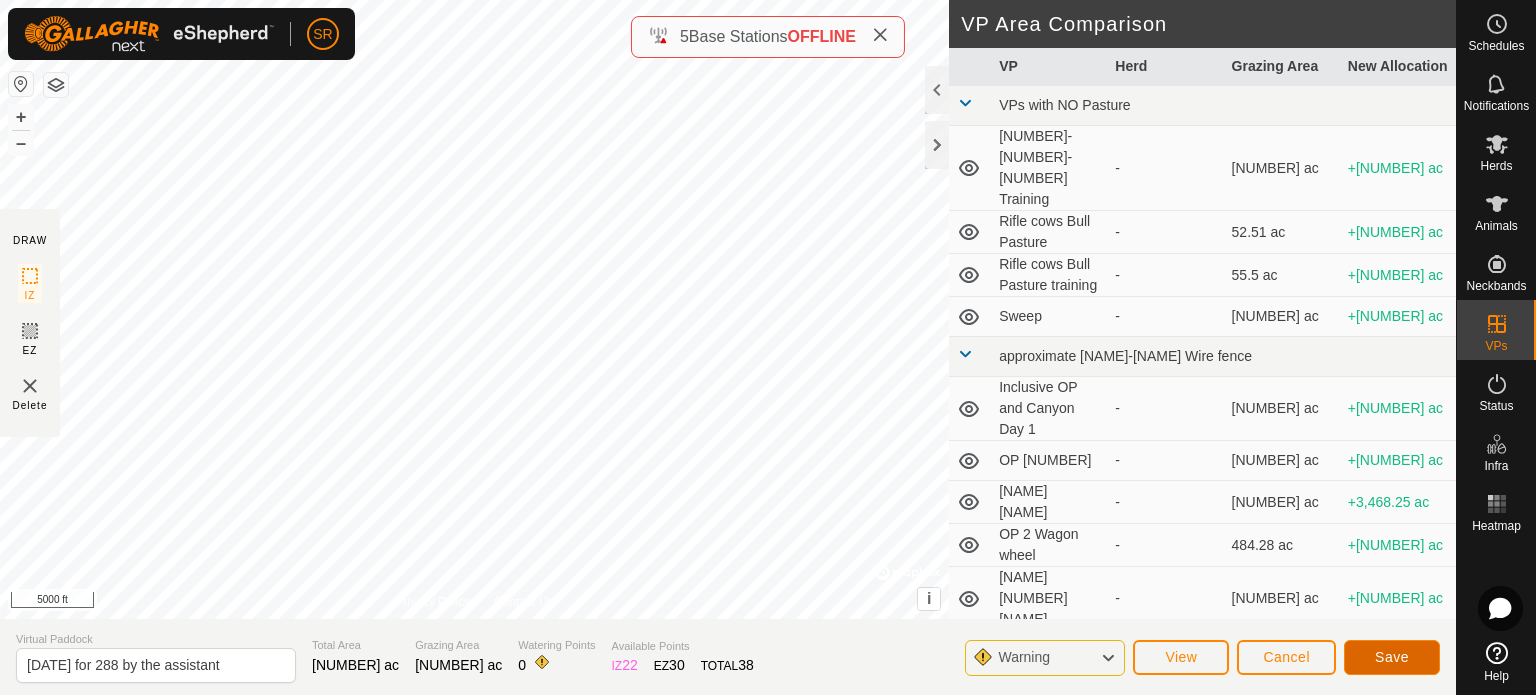 click on "Save" 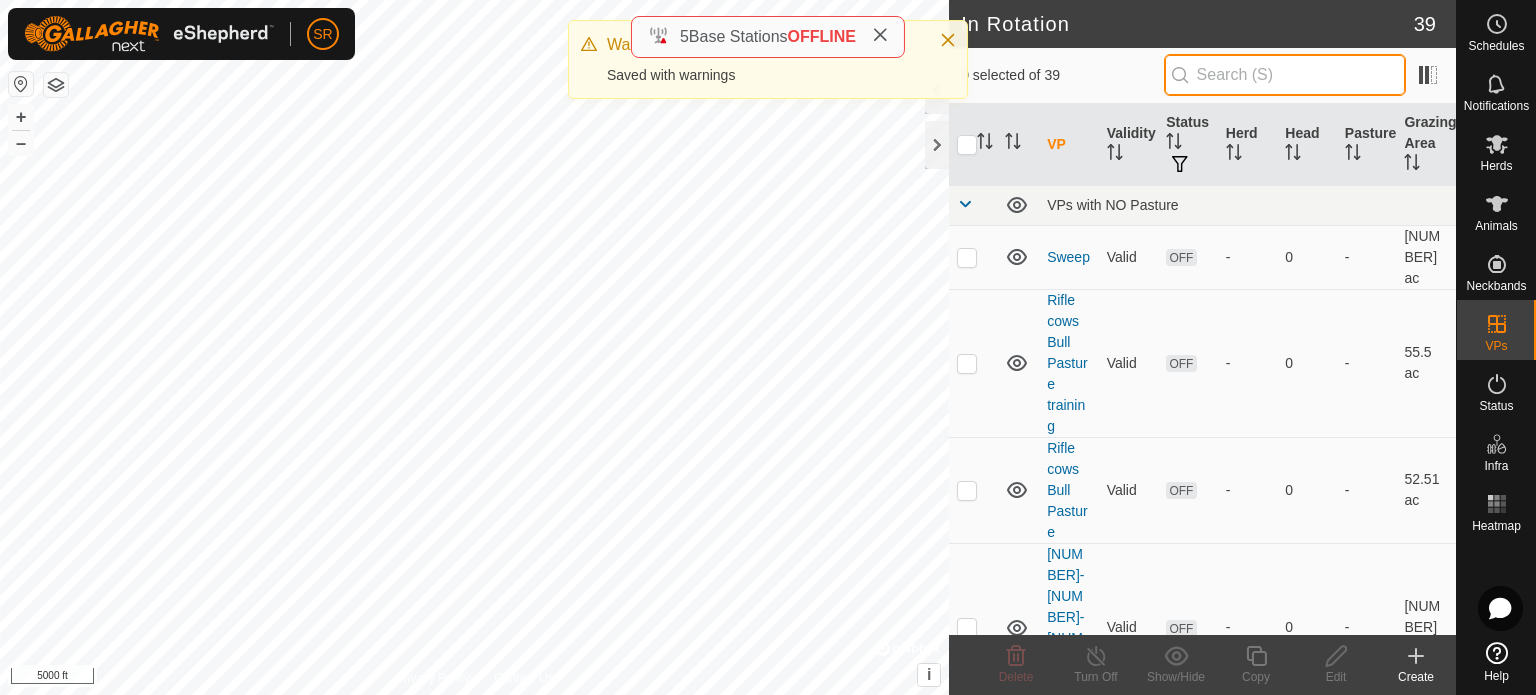click at bounding box center (1285, 75) 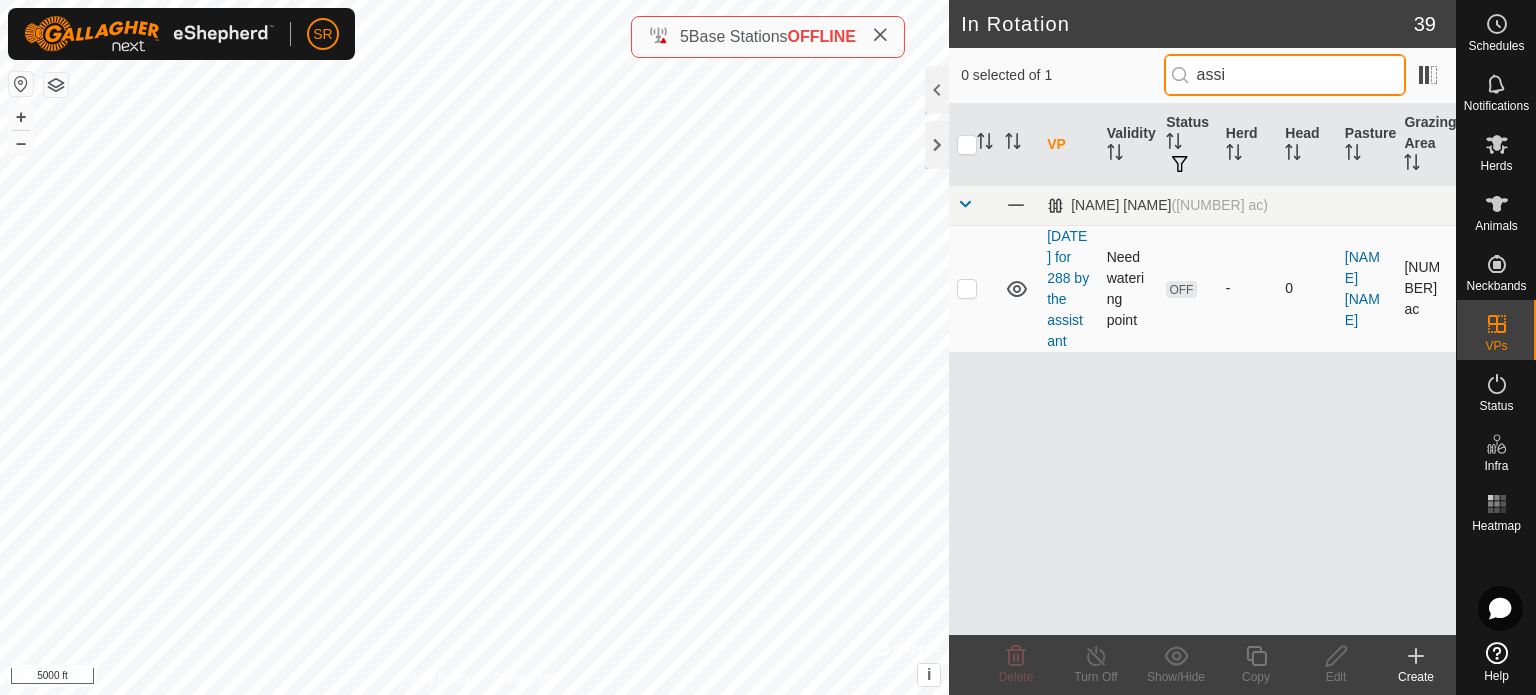 type on "assi" 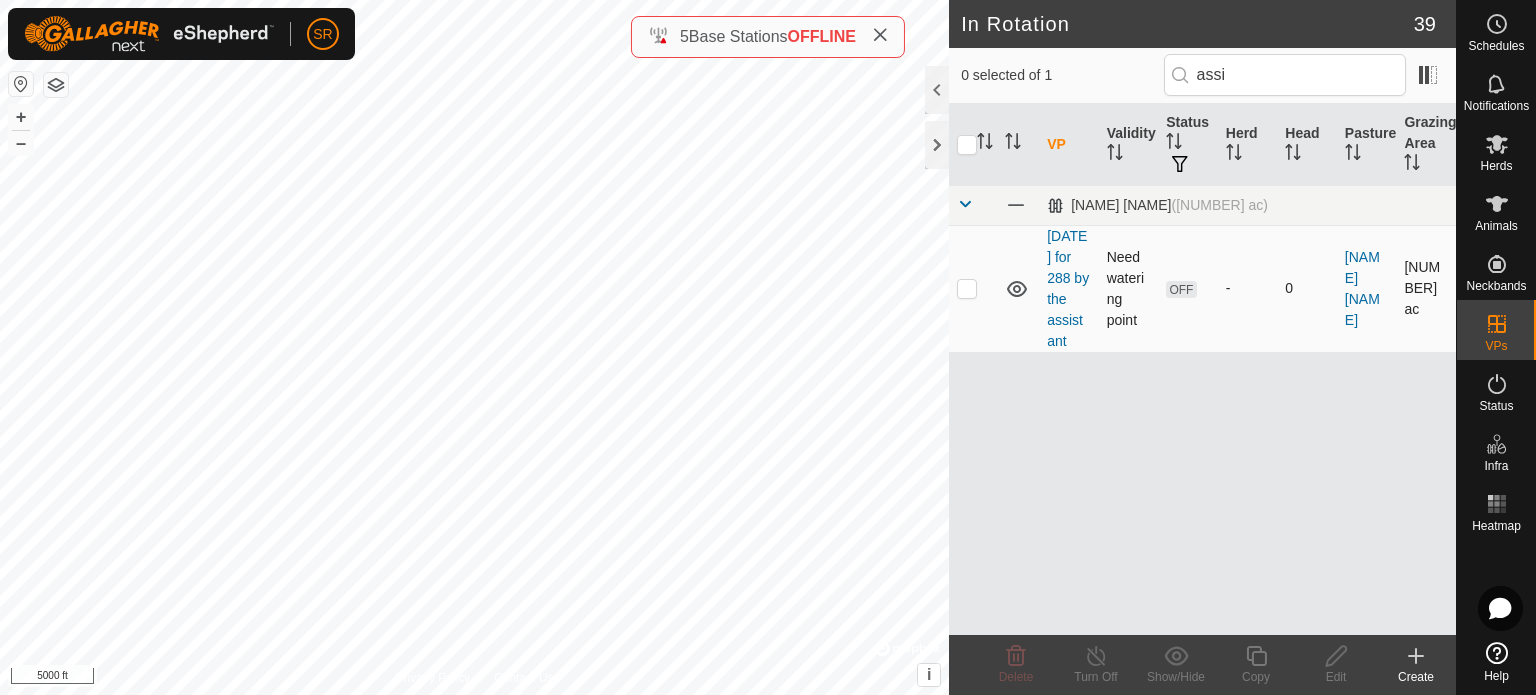 click at bounding box center (973, 288) 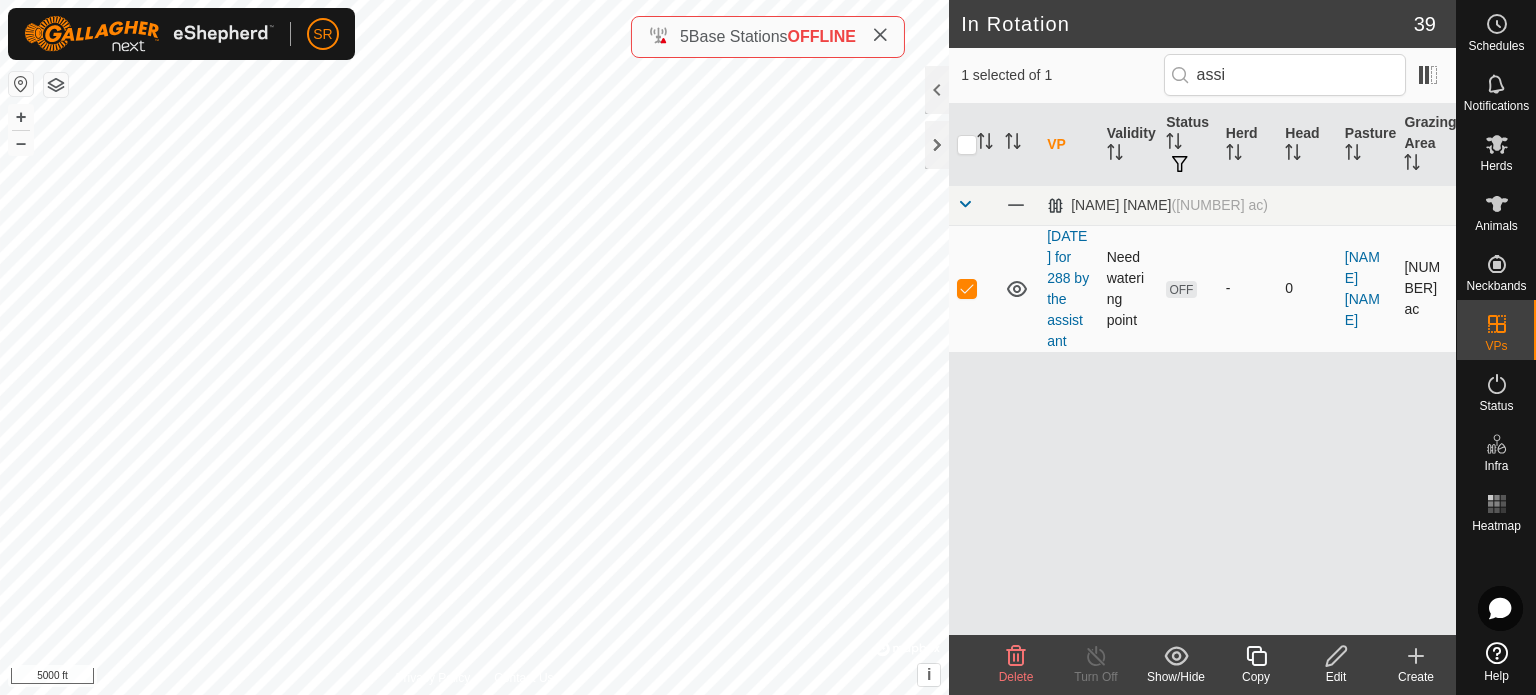 click at bounding box center (967, 288) 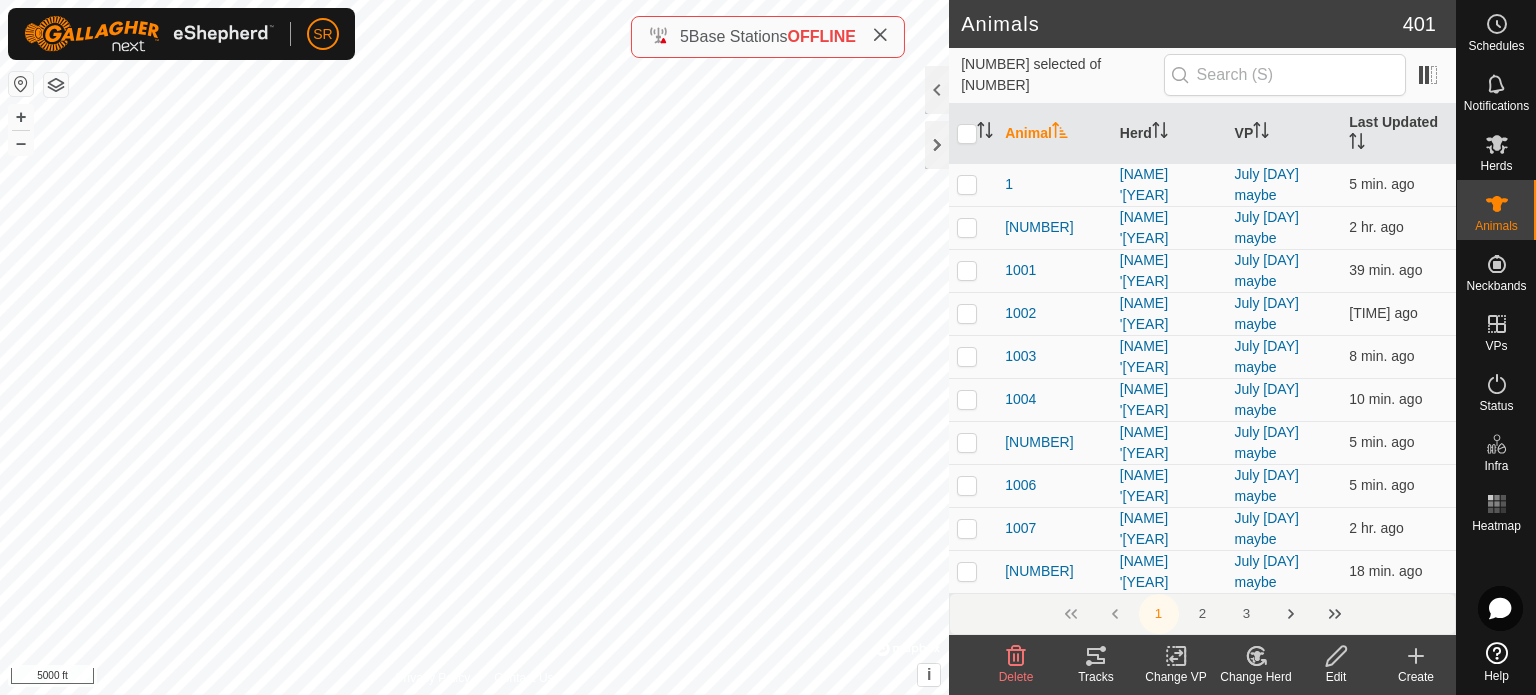 click 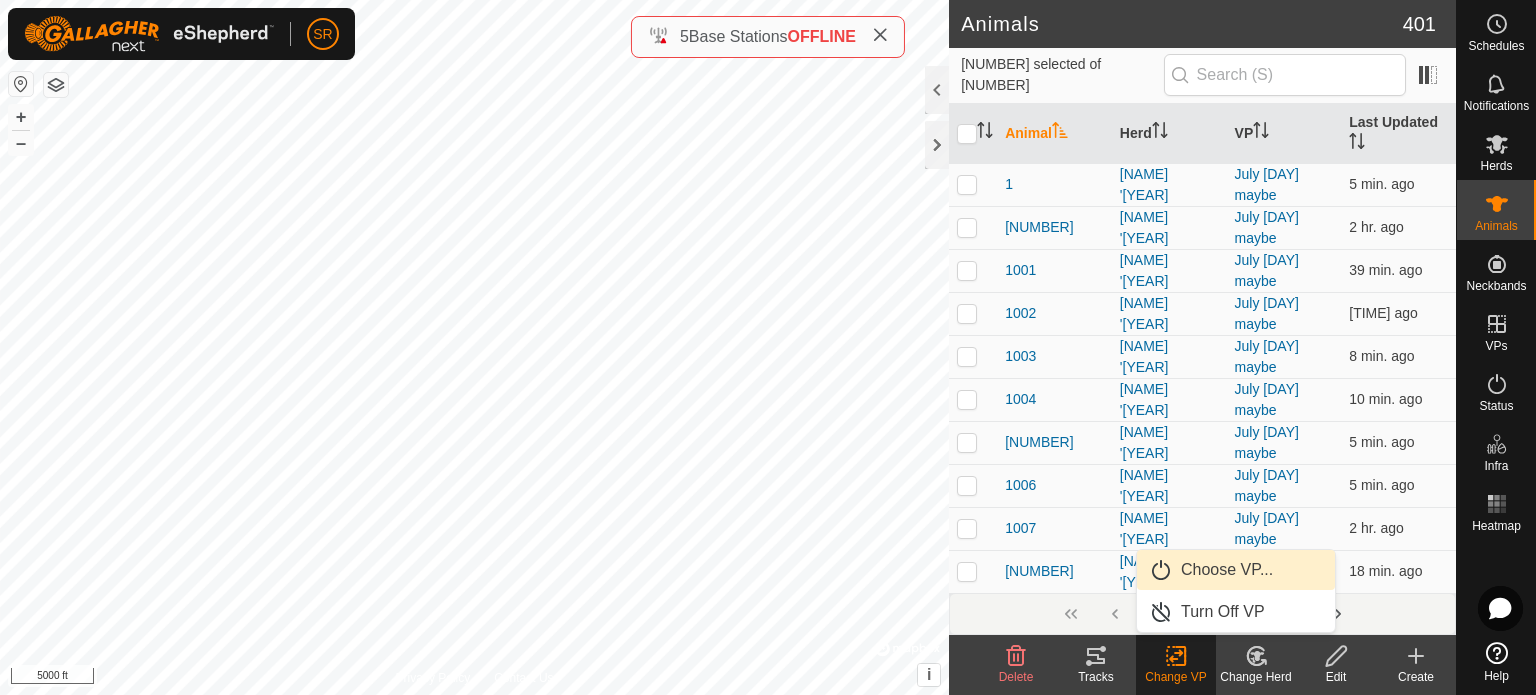 click on "Choose VP..." at bounding box center (1236, 570) 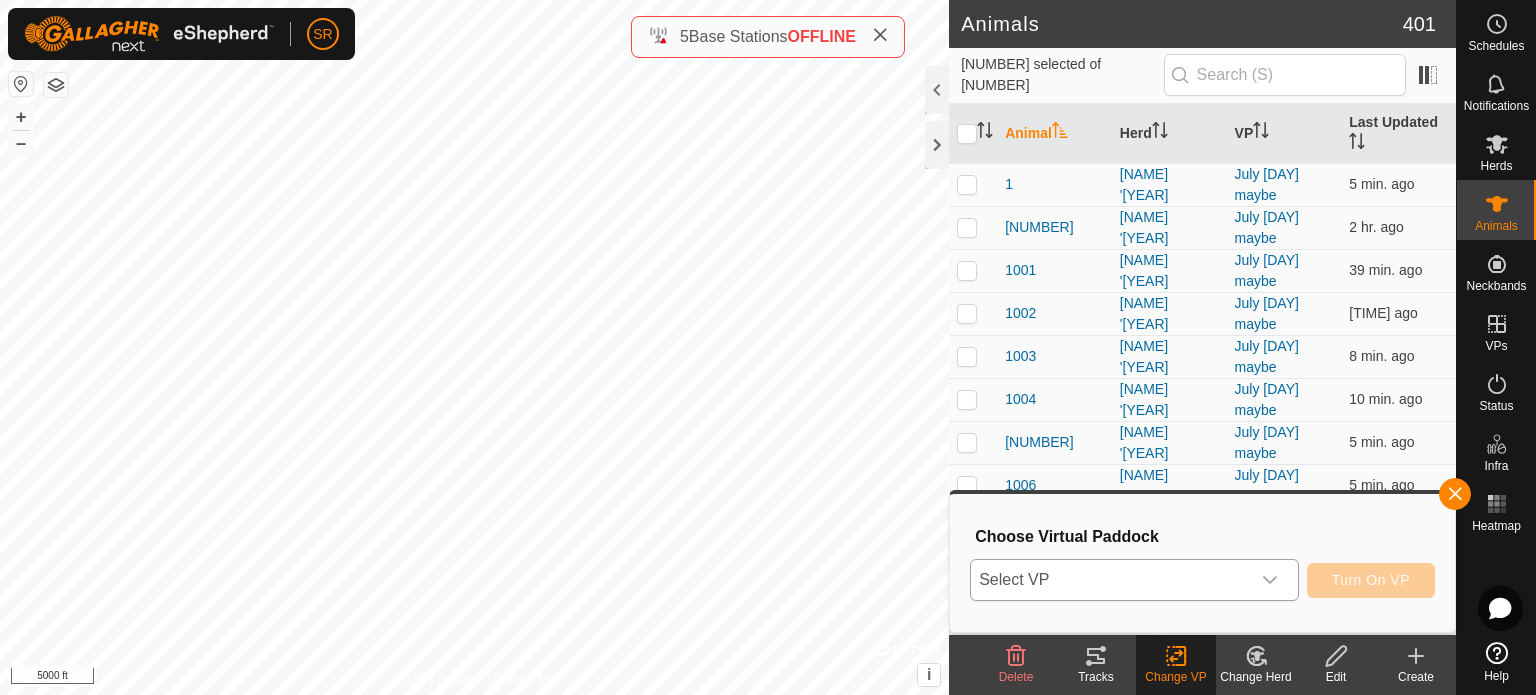 click on "Select VP" at bounding box center (1110, 580) 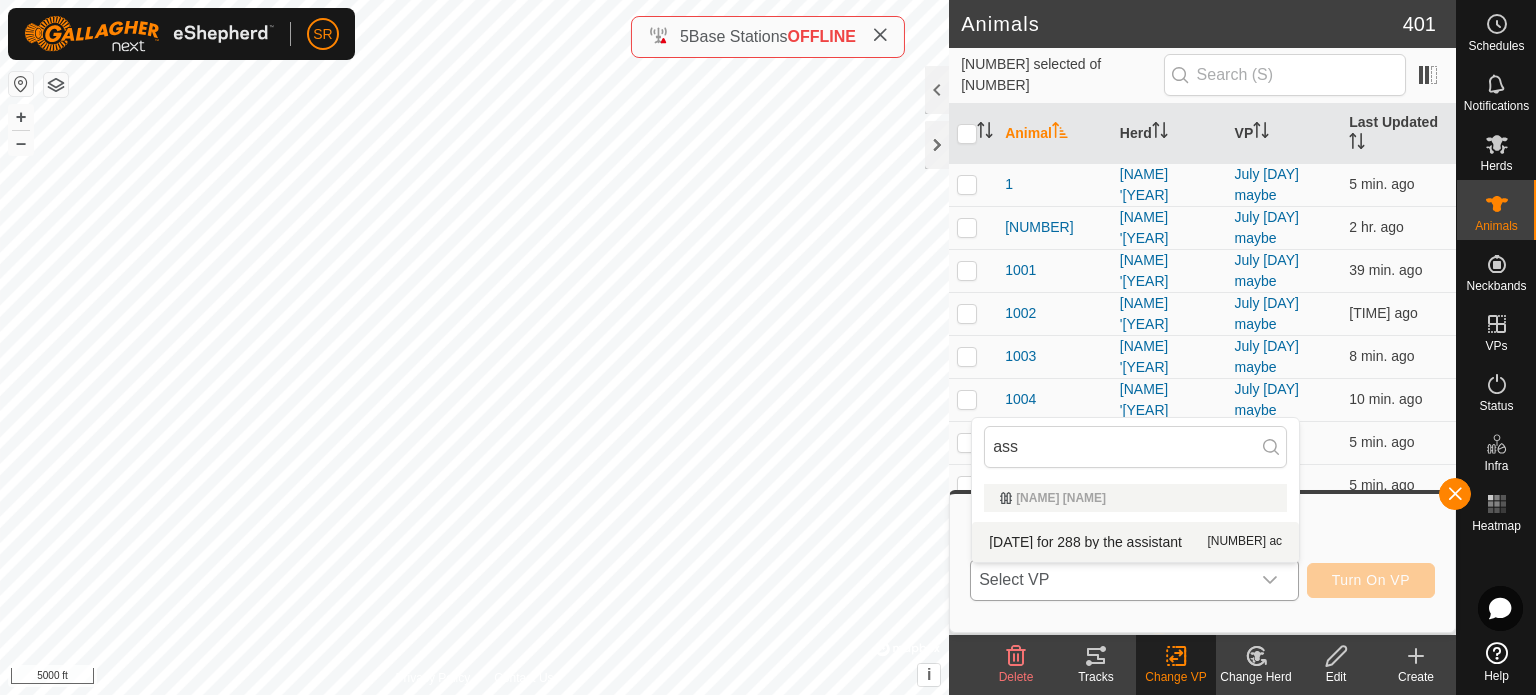 type on "ass" 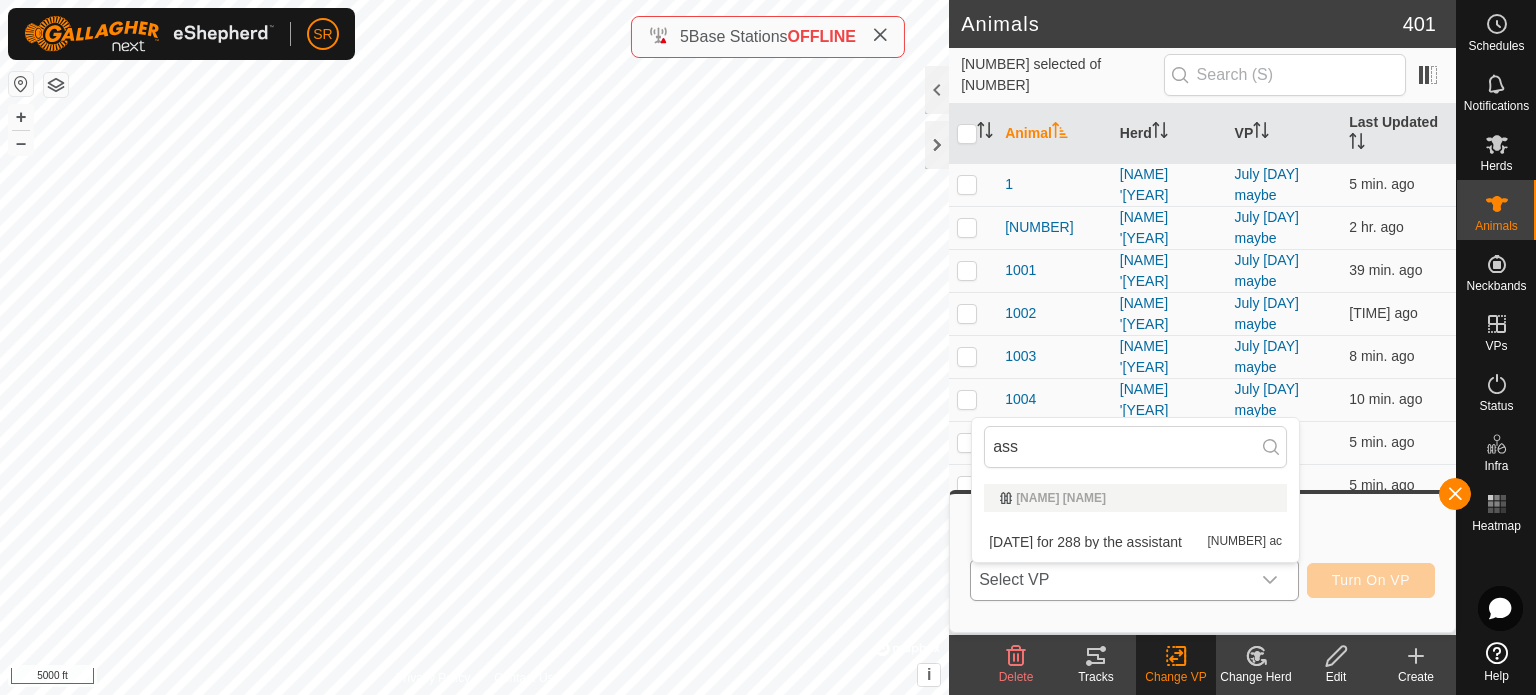 click on "[DATE] for [NUMBER] by the [NAME] [NUMBER] ac" at bounding box center [1135, 542] 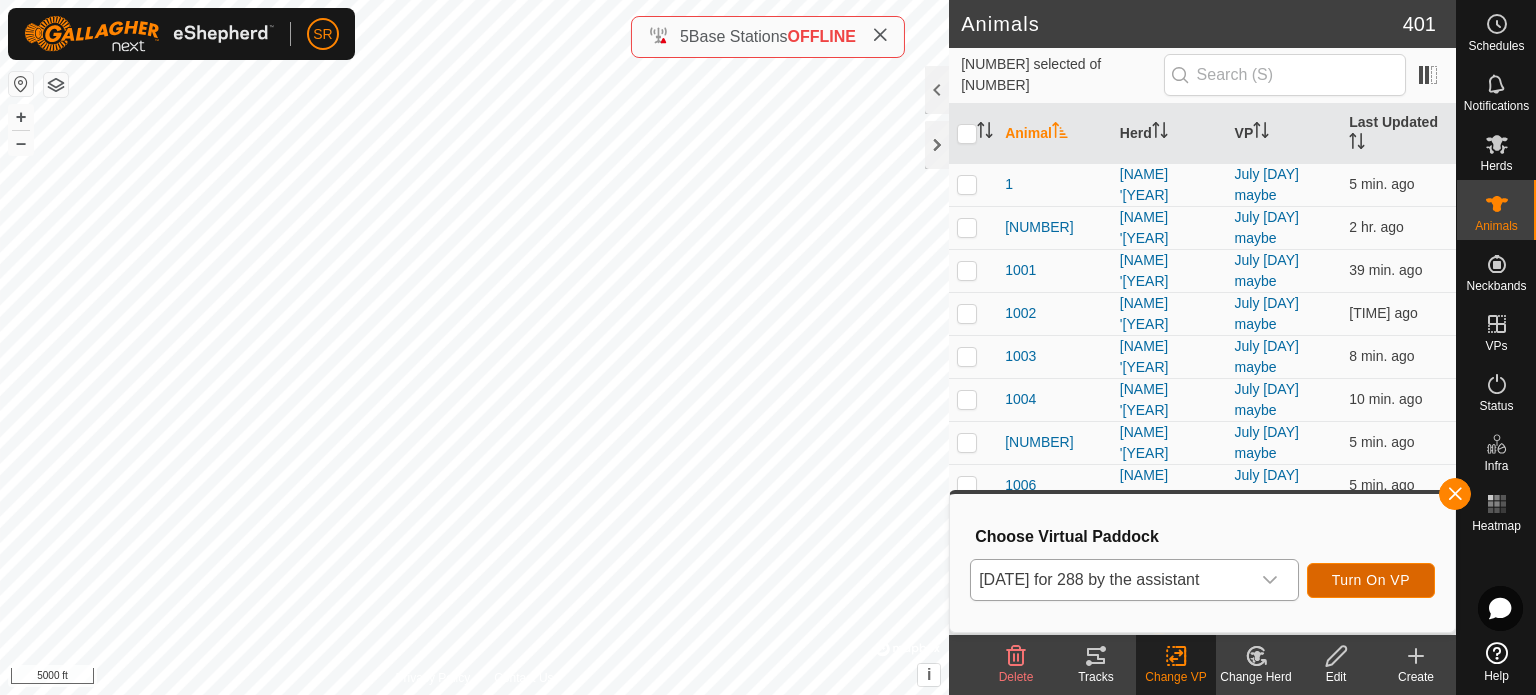 click on "Turn On VP" at bounding box center [1371, 580] 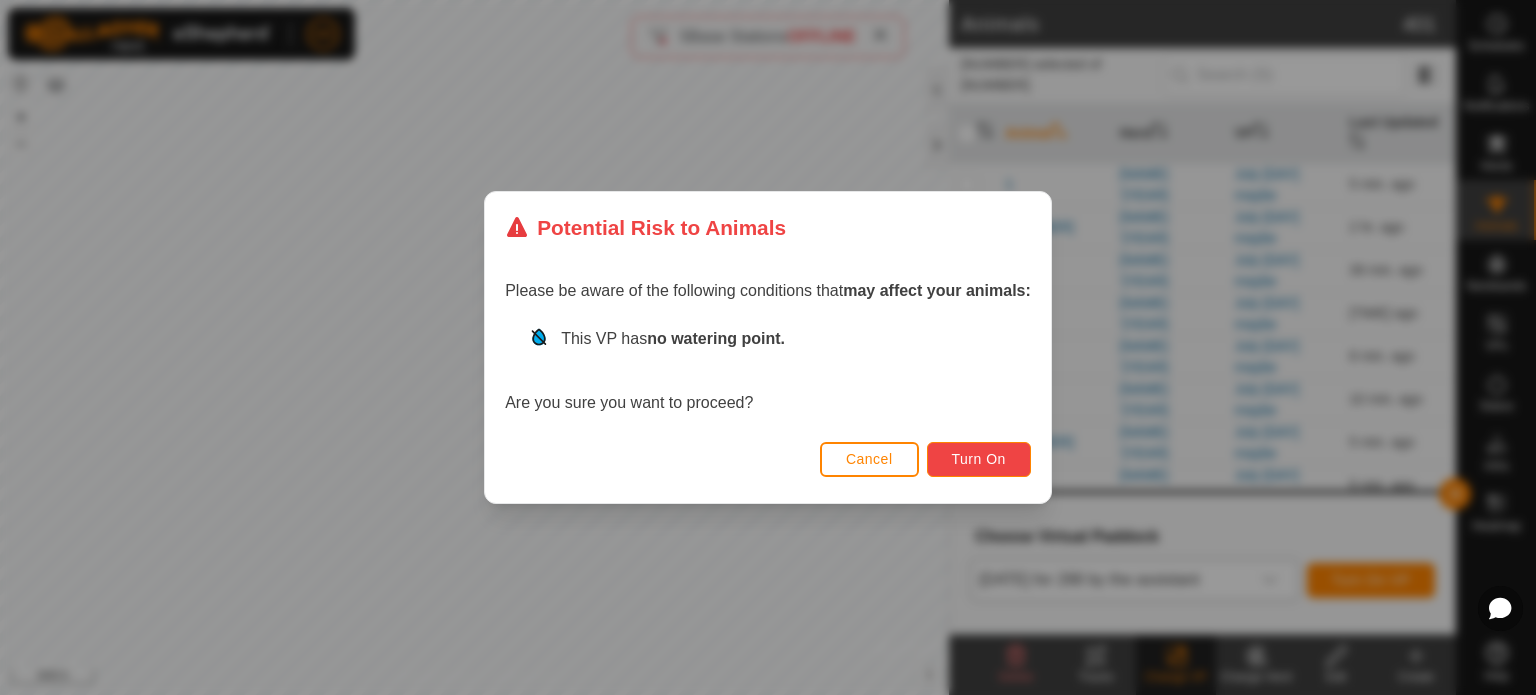 click on "Turn On" at bounding box center [979, 459] 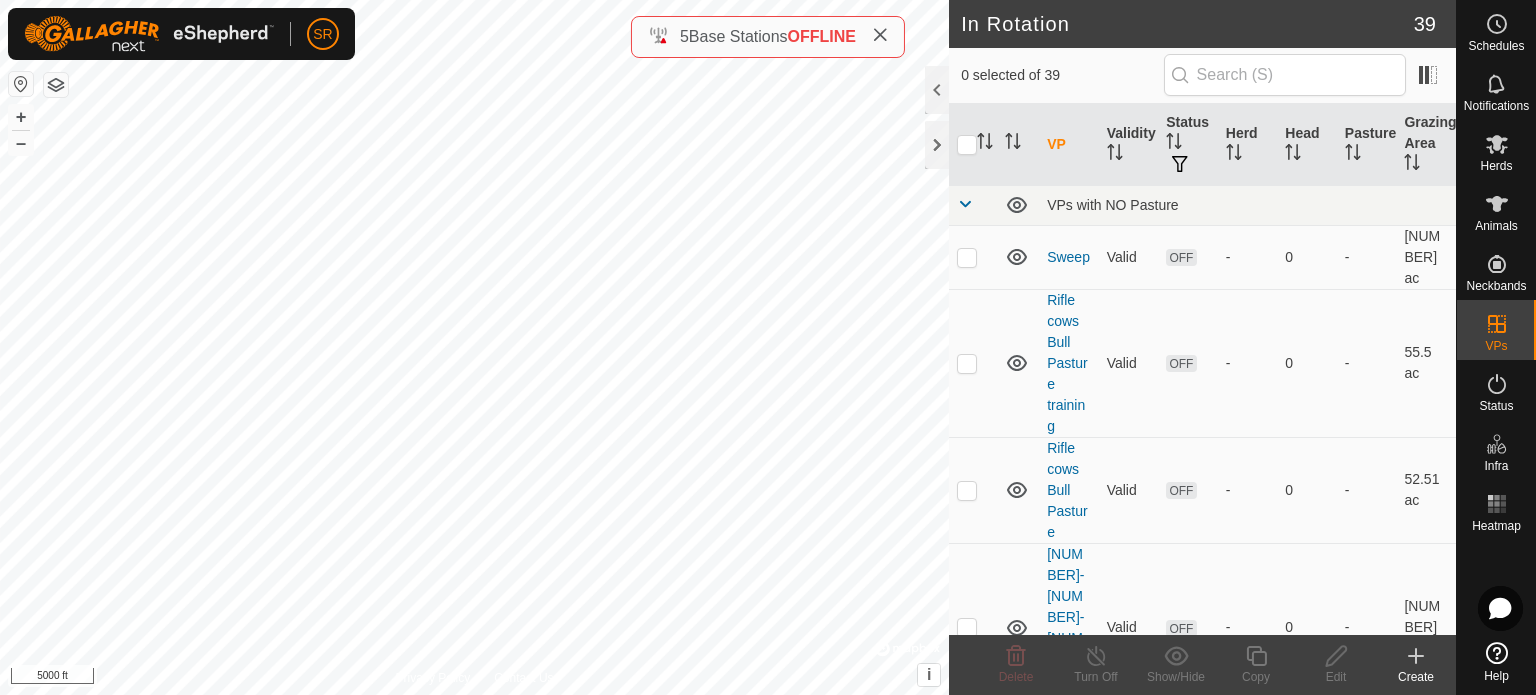checkbox on "true" 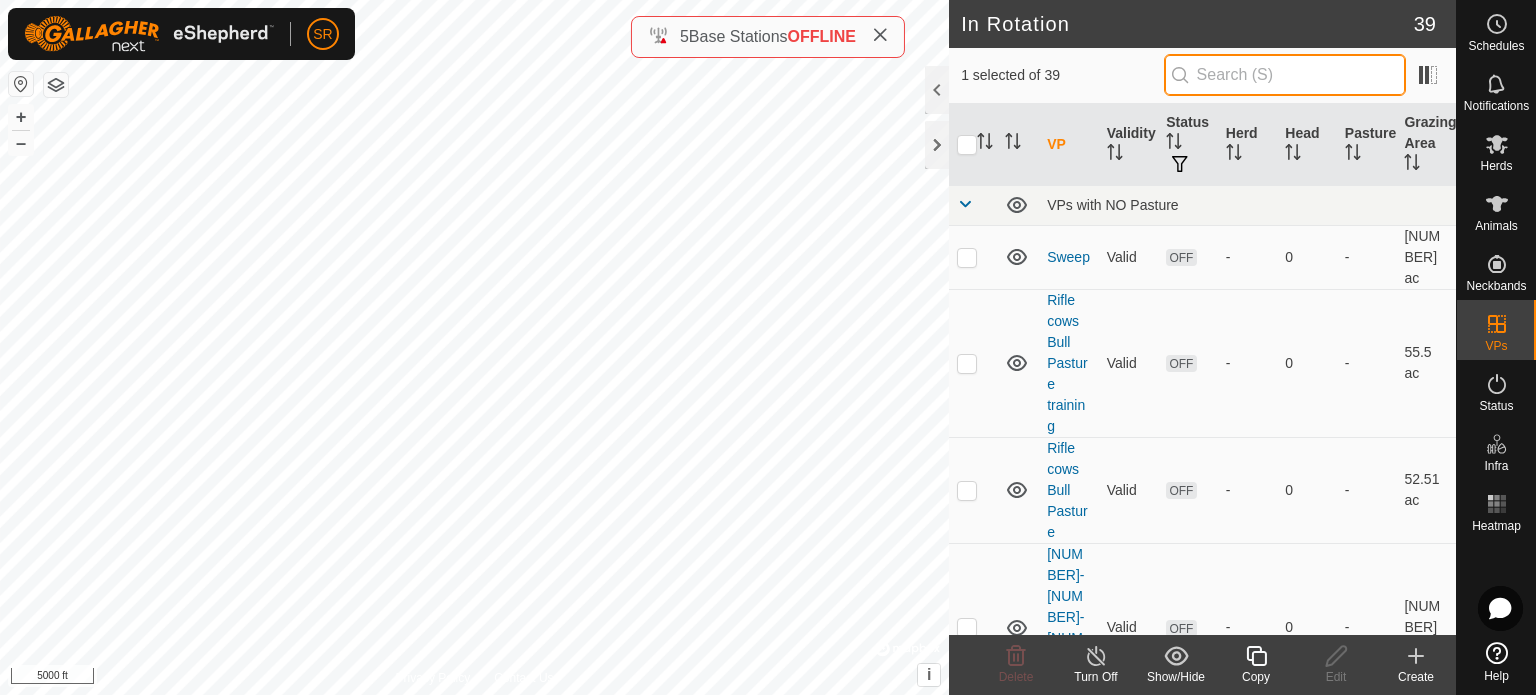 click at bounding box center (1285, 75) 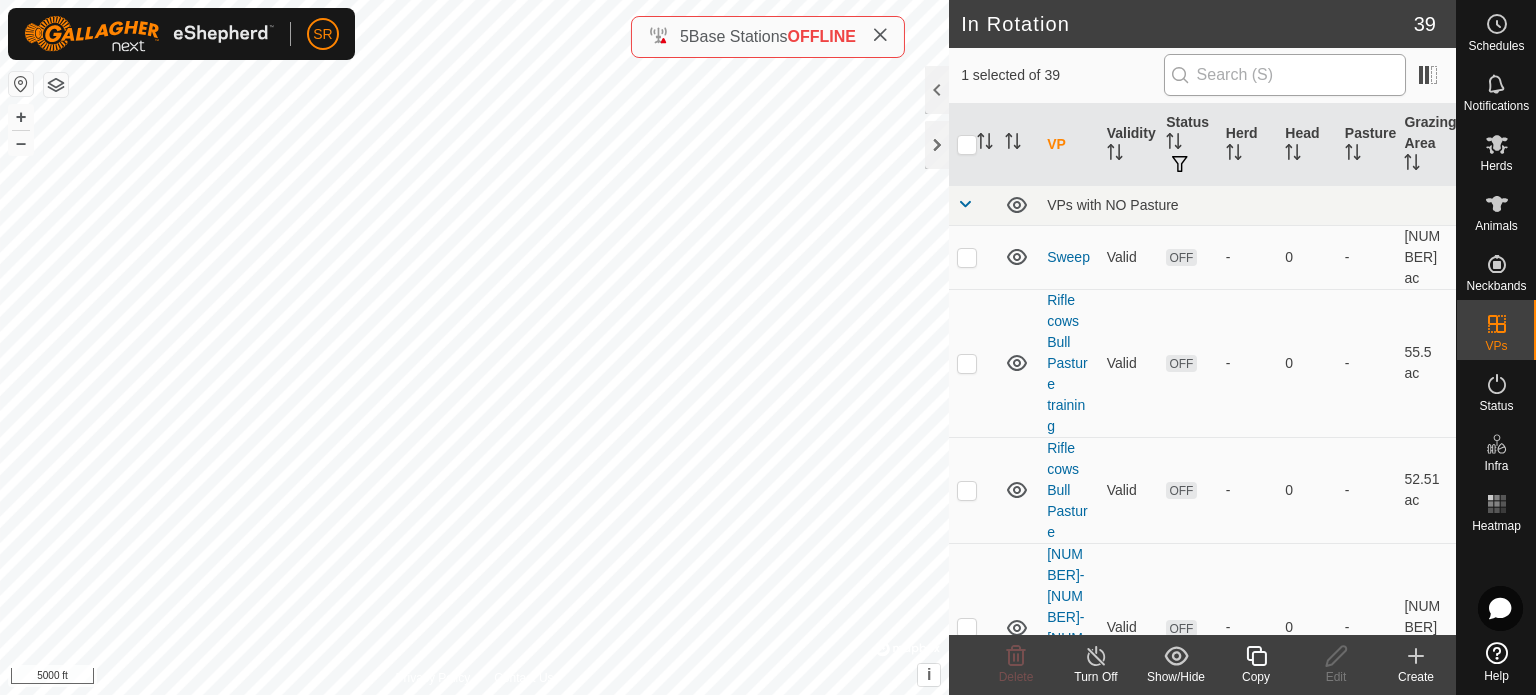checkbox on "true" 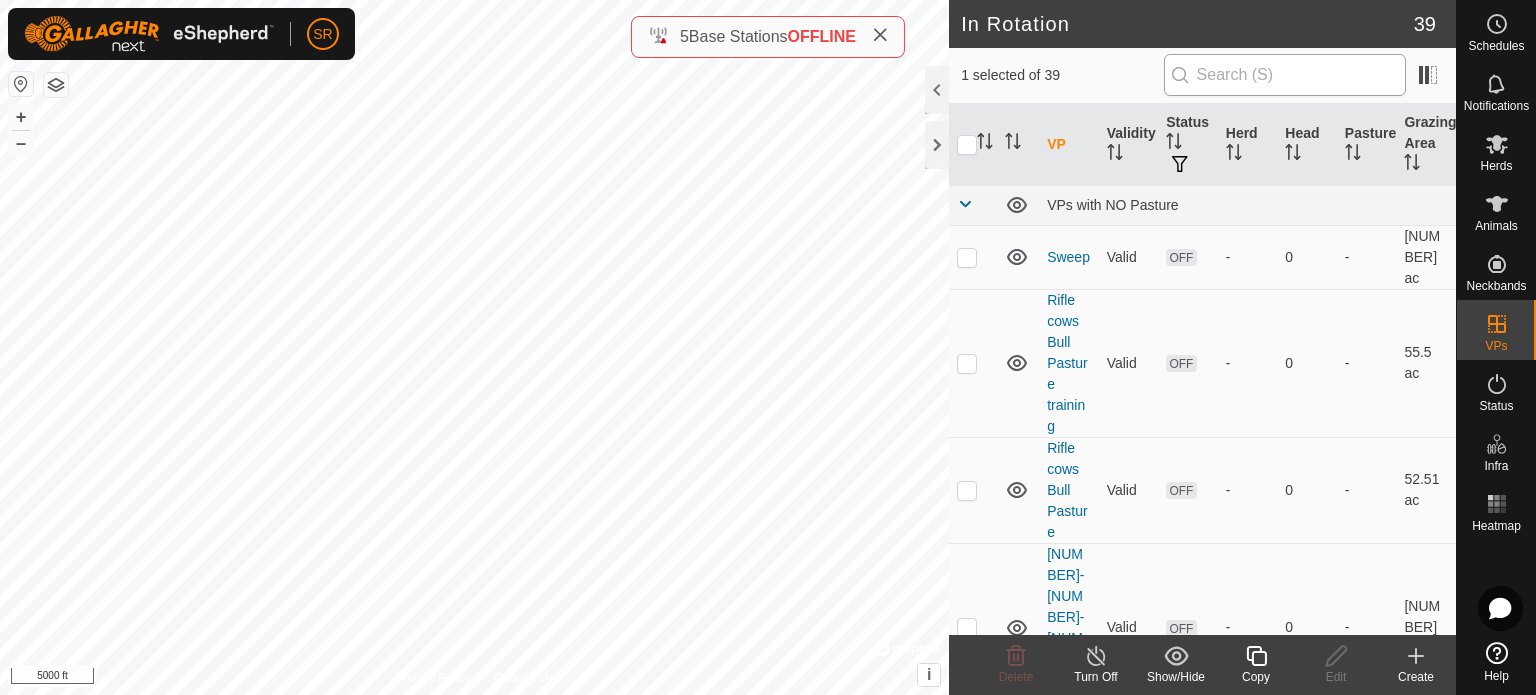 checkbox on "false" 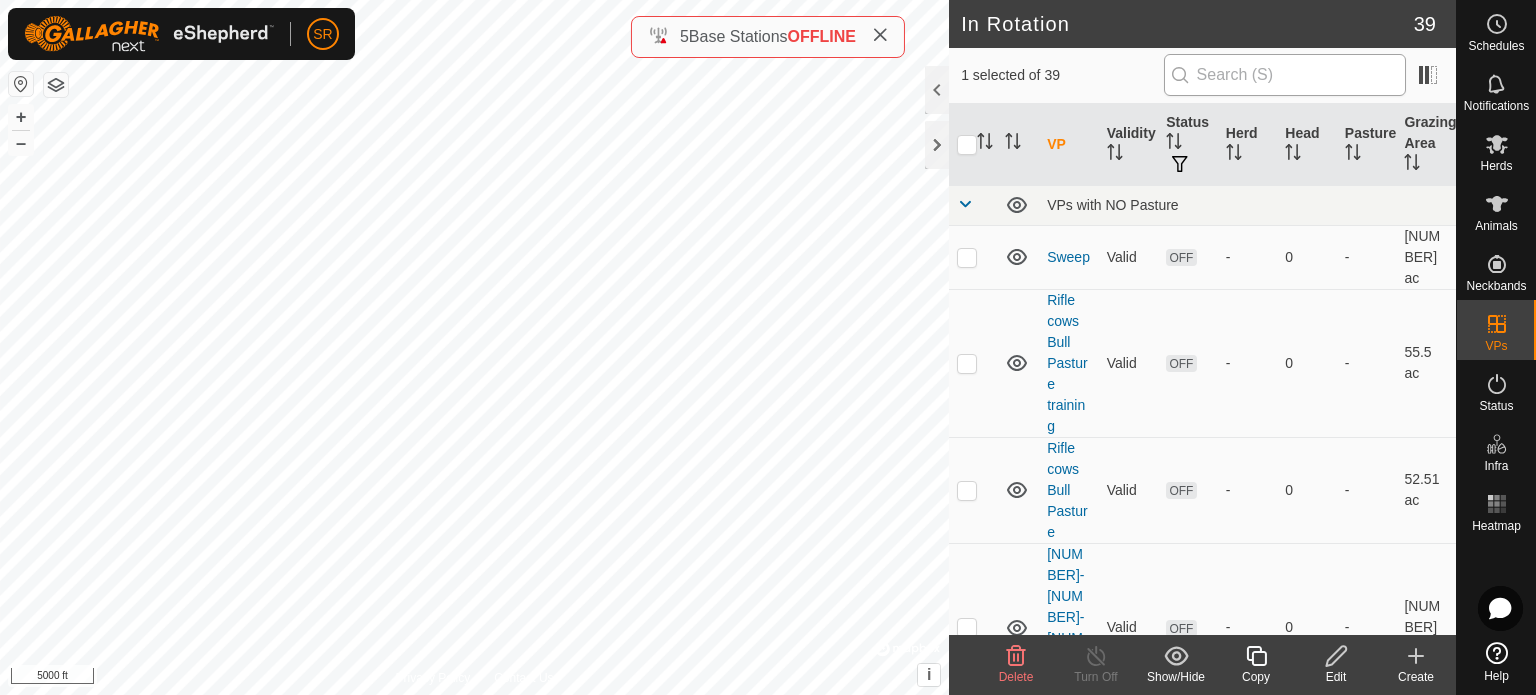 checkbox on "false" 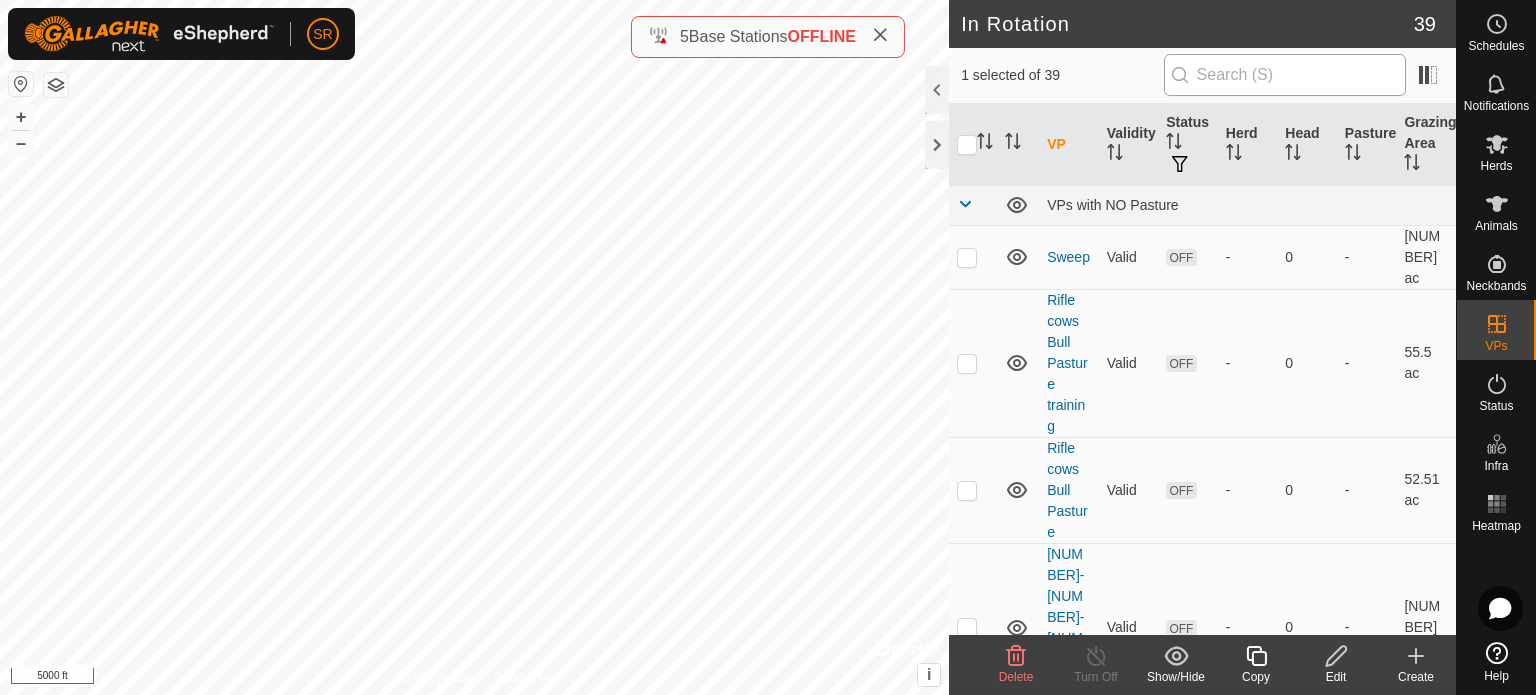 checkbox on "true" 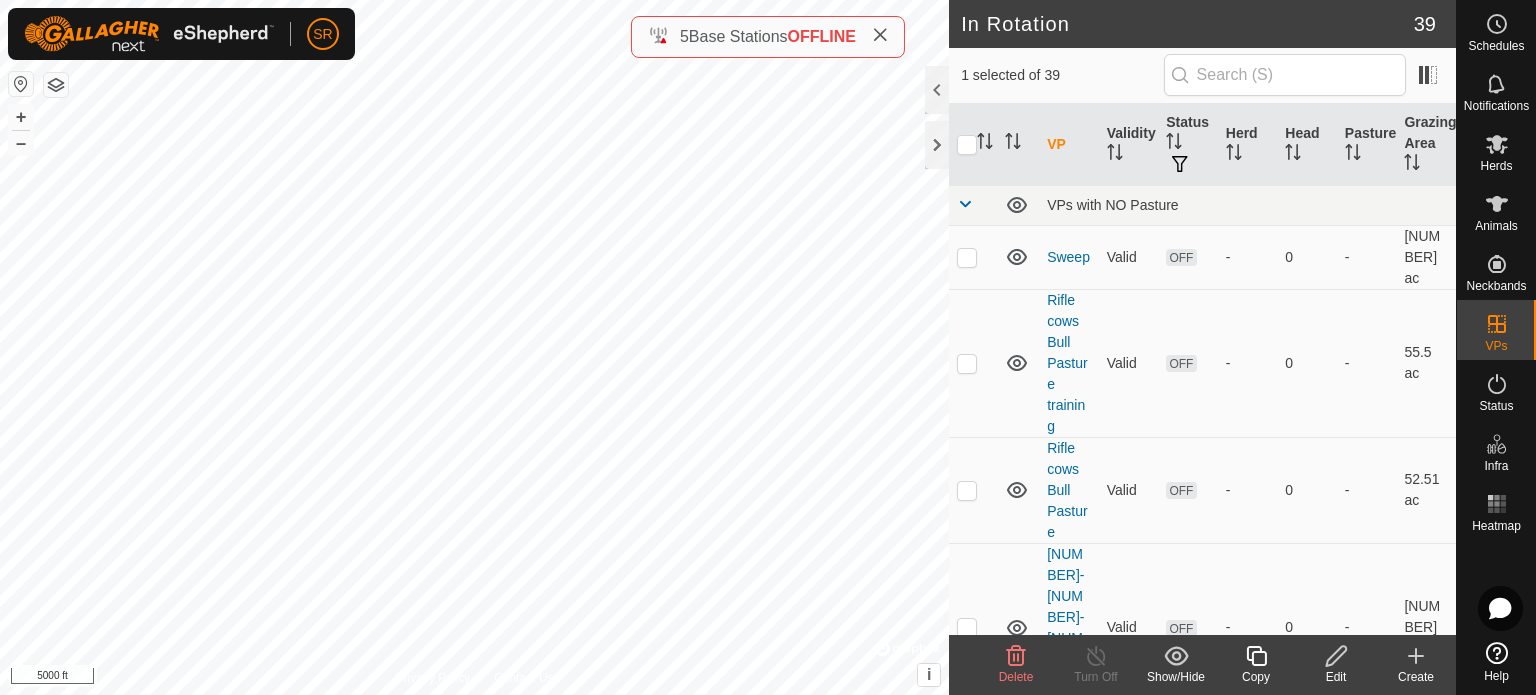 click 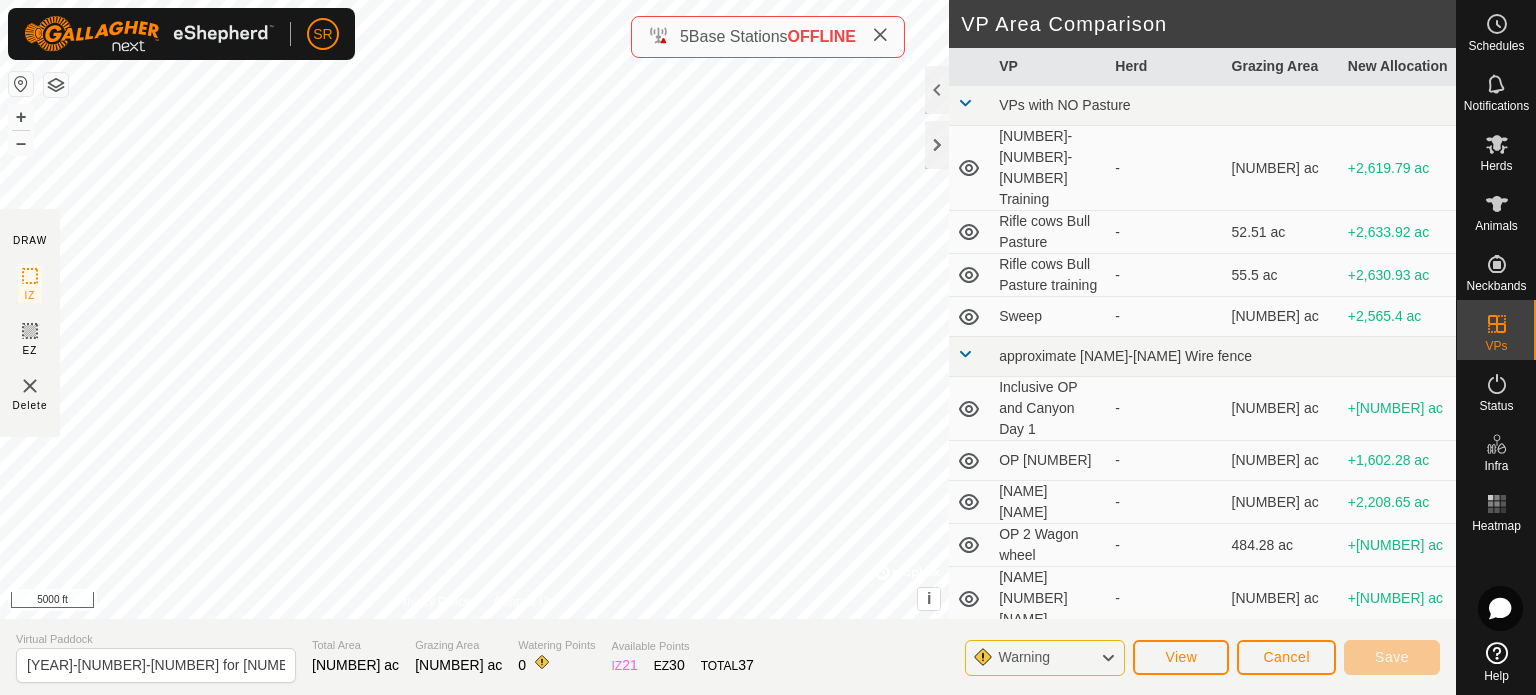 click 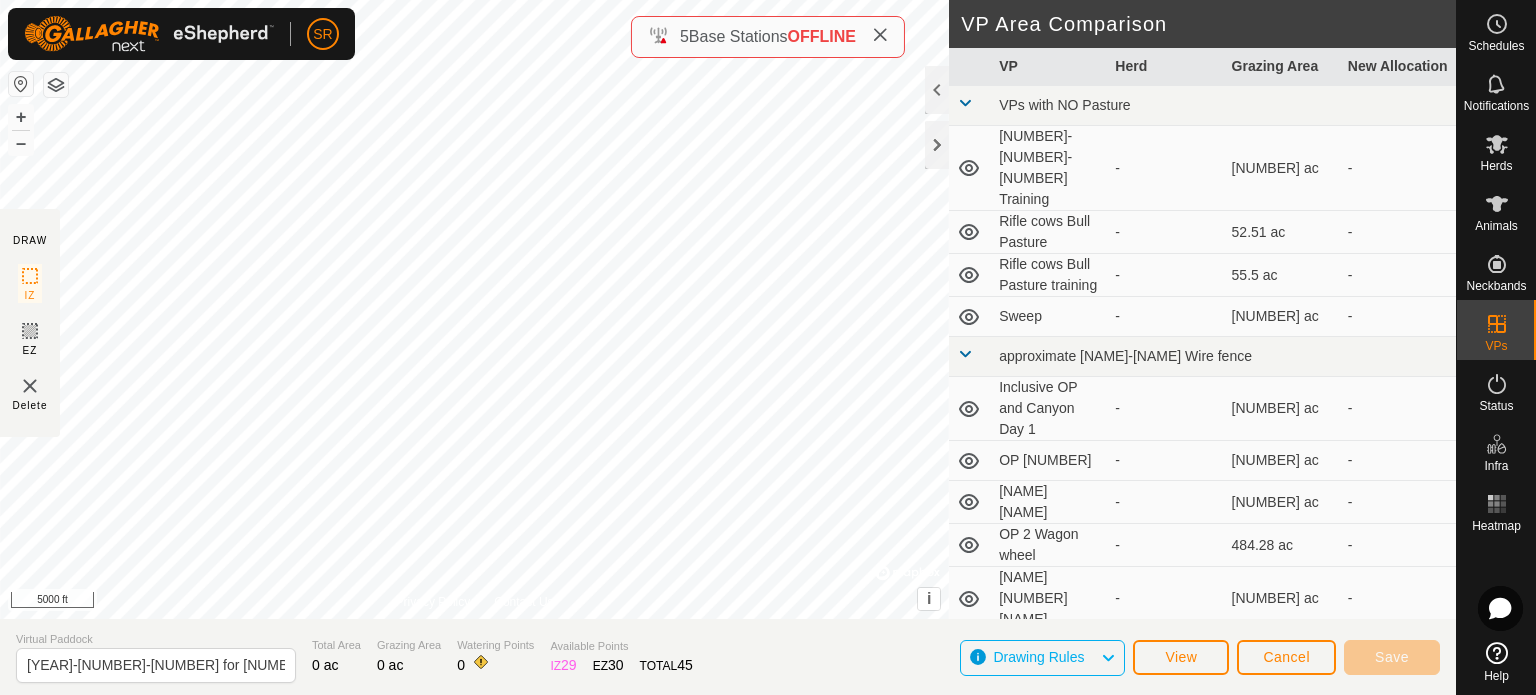 click 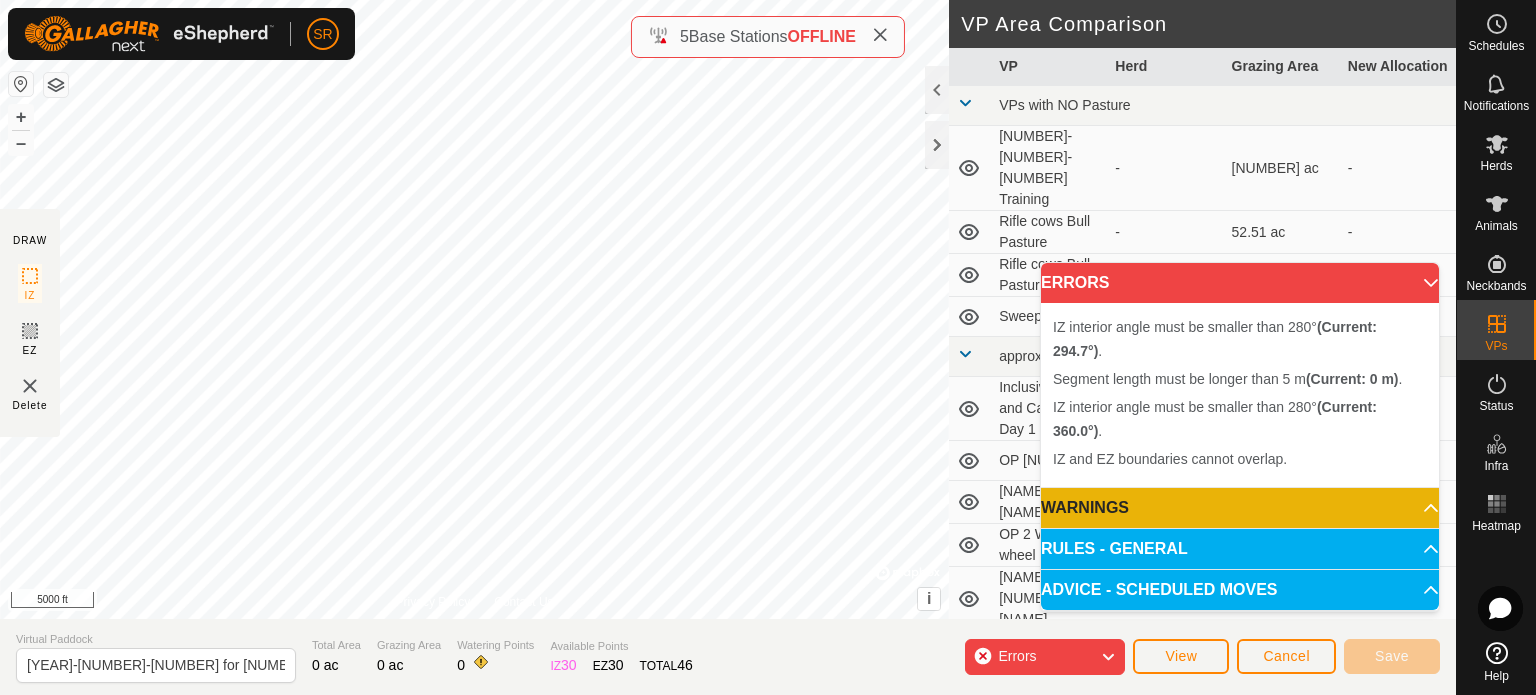 click 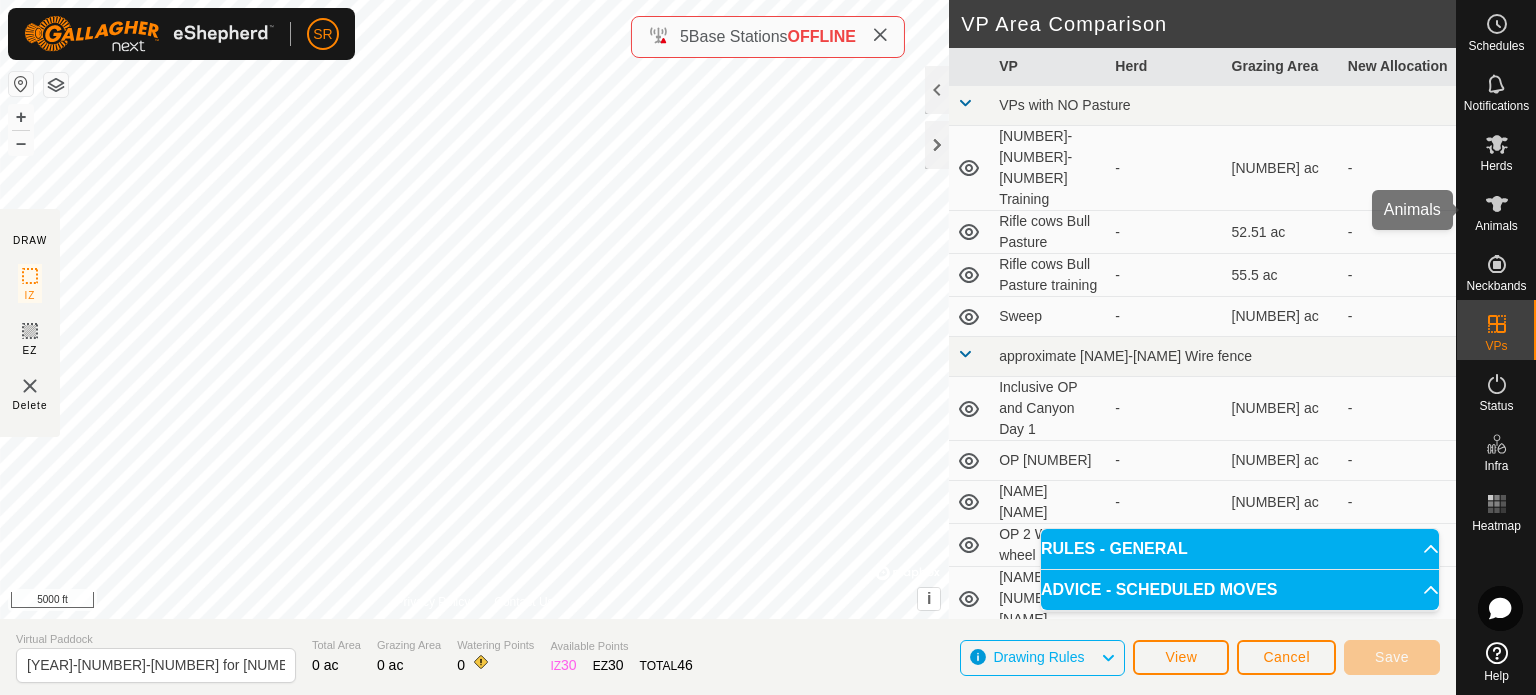 click 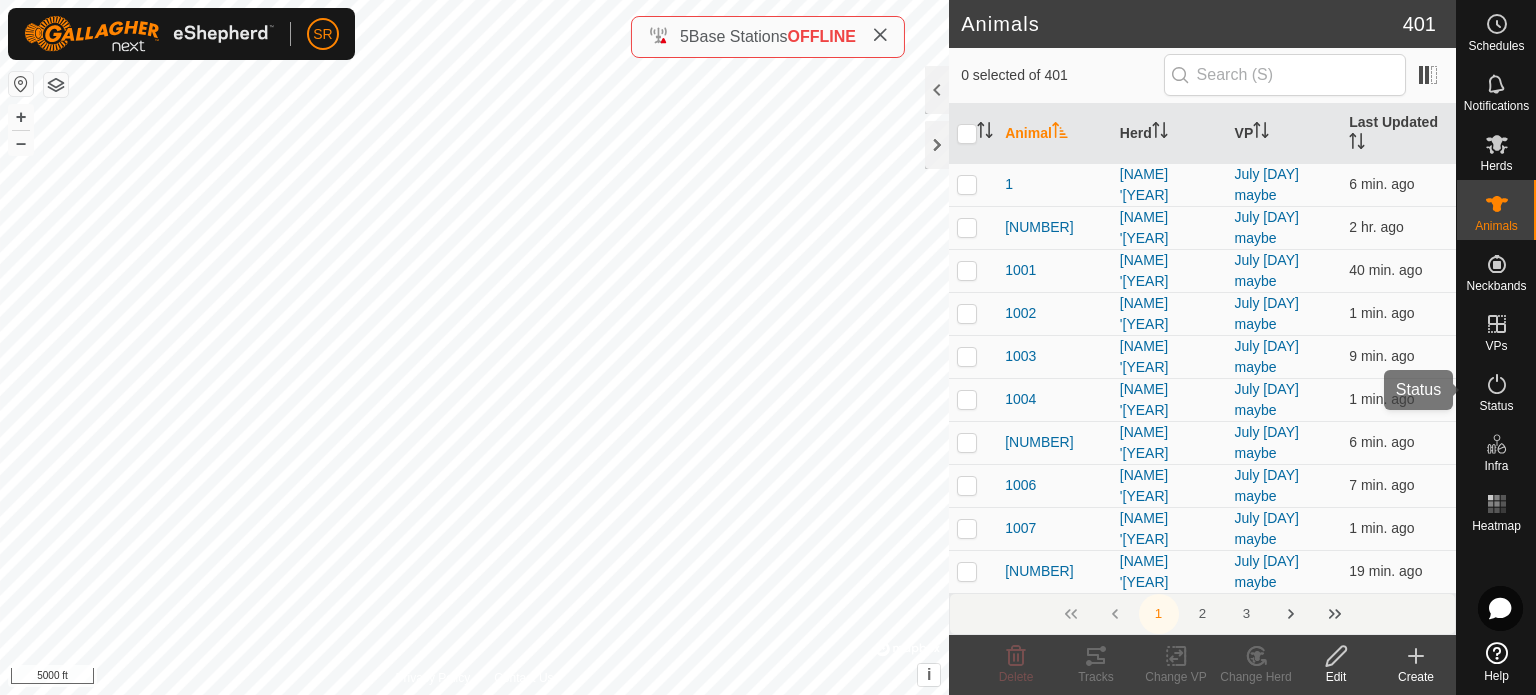 click at bounding box center (1497, 384) 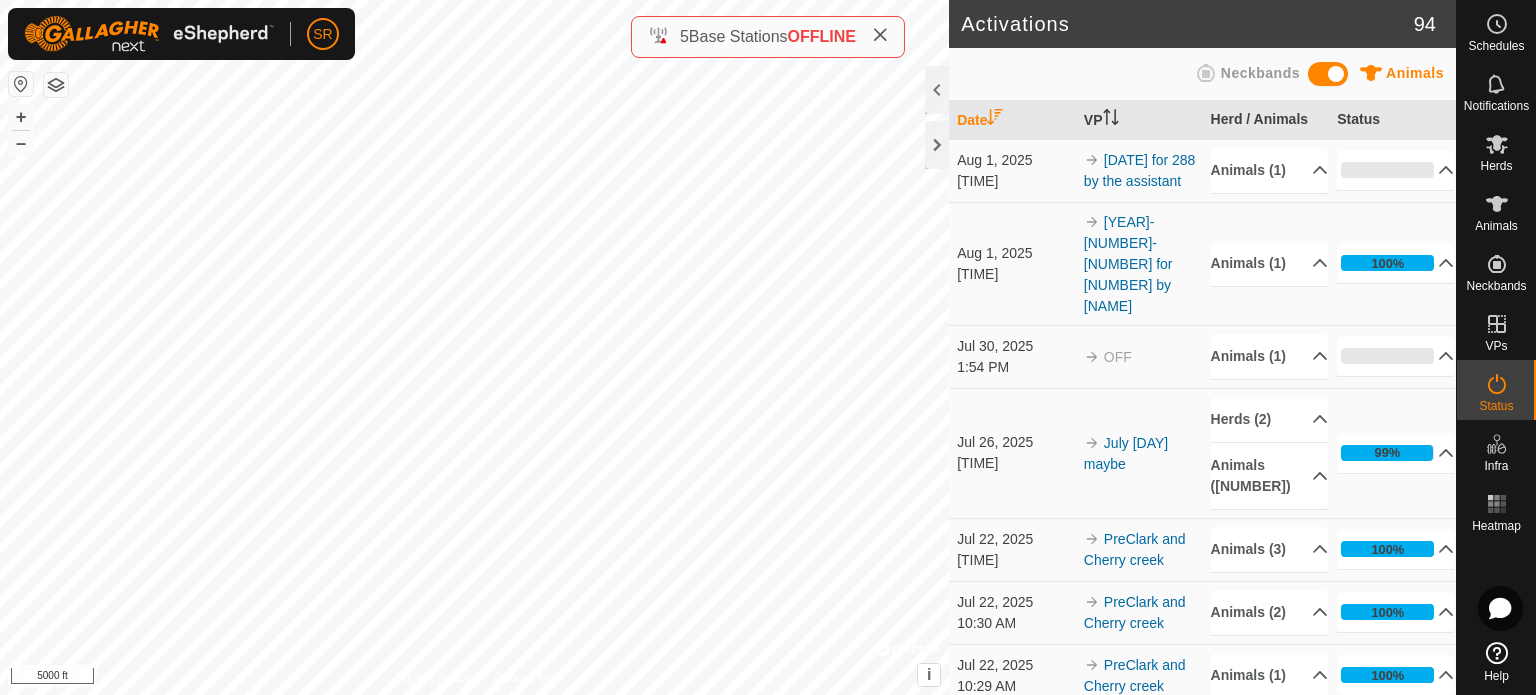 click 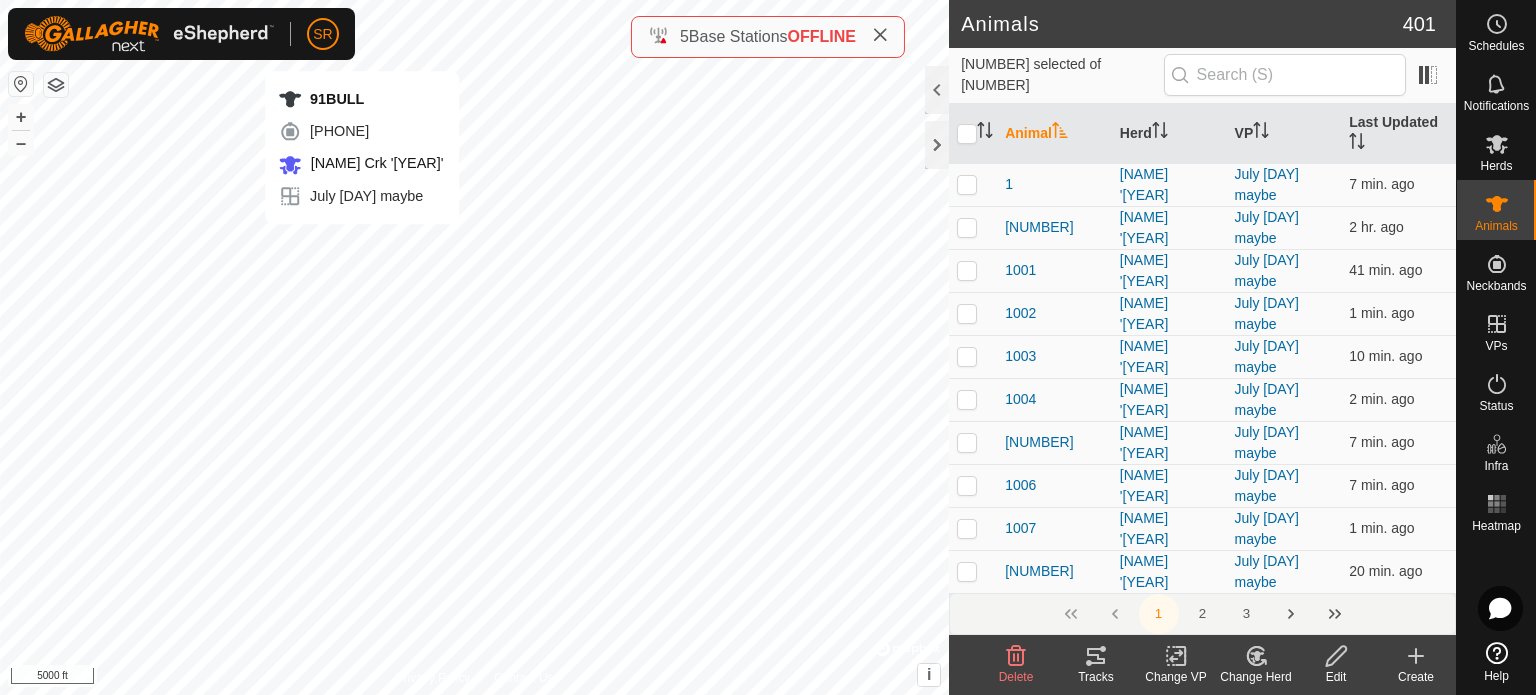 click 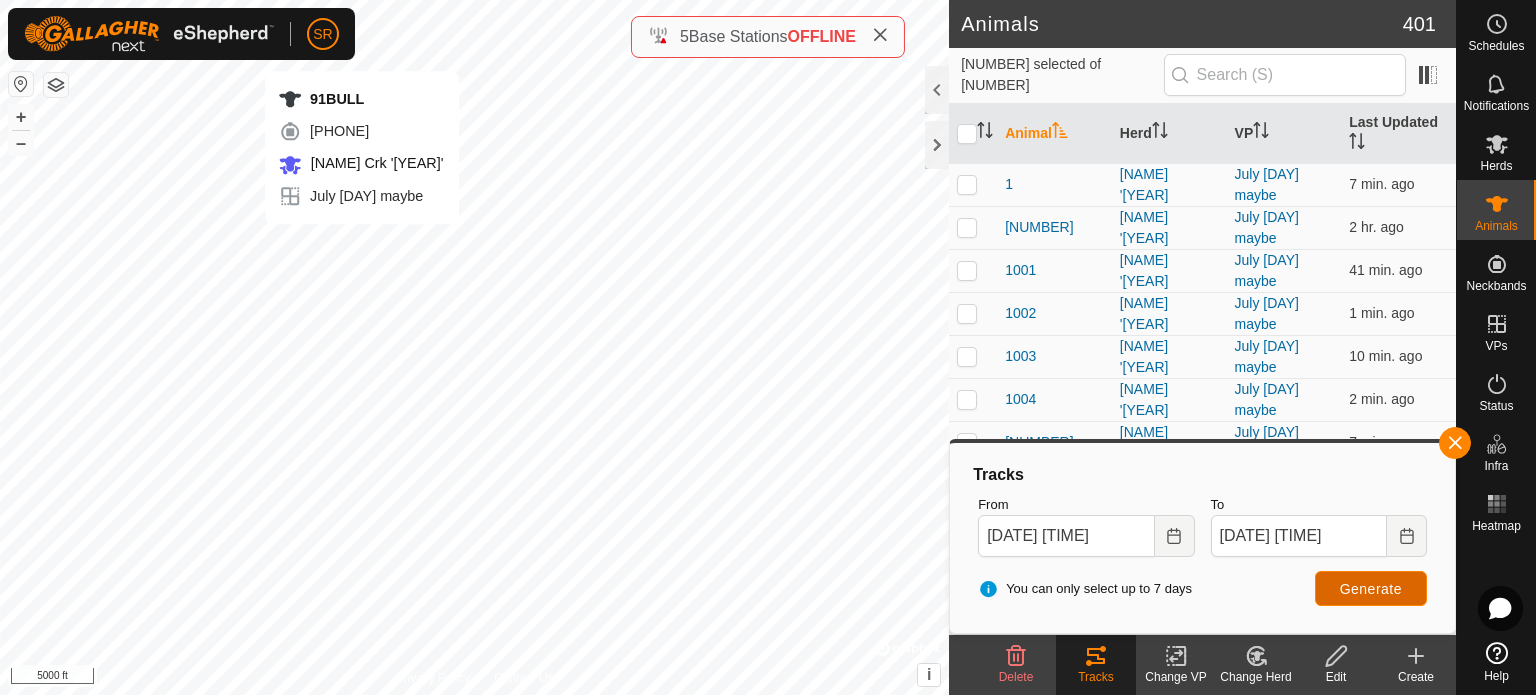click on "Generate" at bounding box center [1371, 589] 